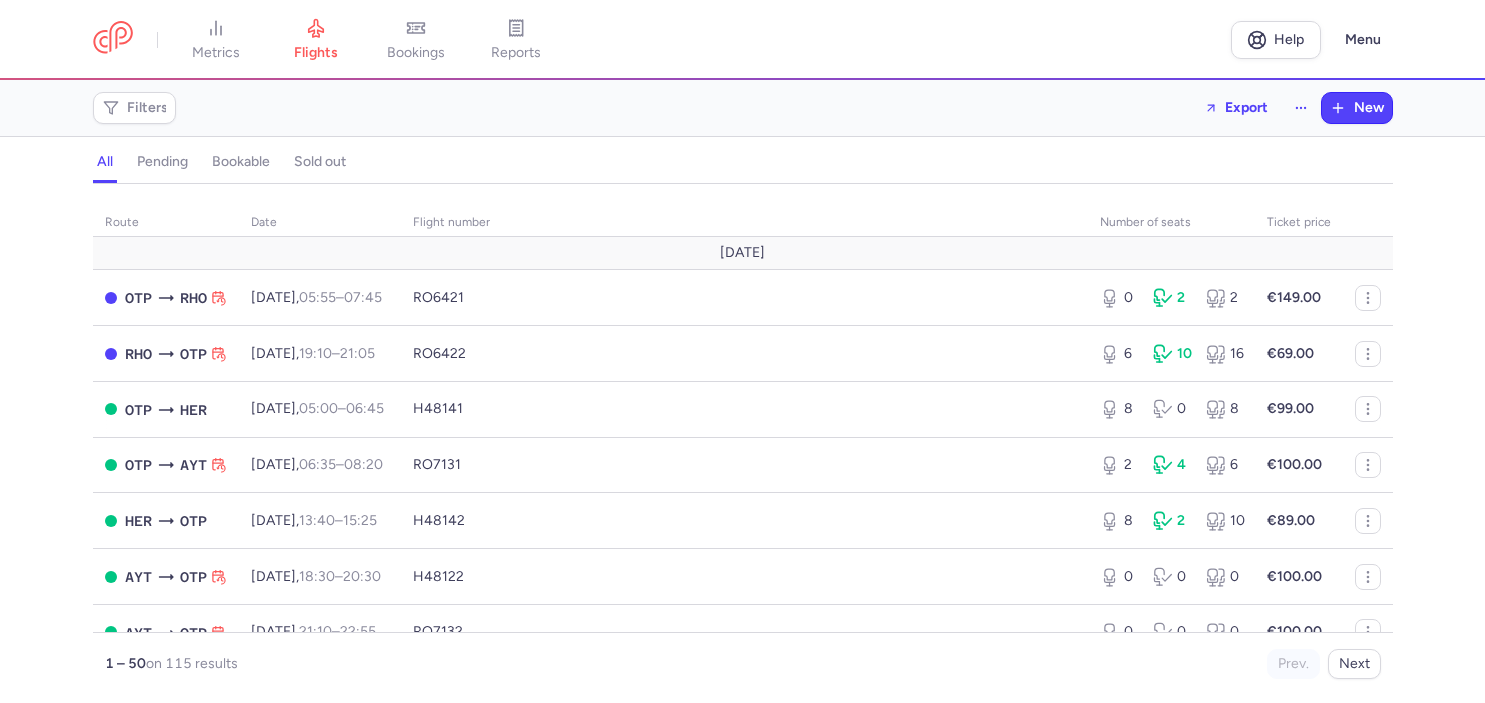 scroll, scrollTop: 0, scrollLeft: 0, axis: both 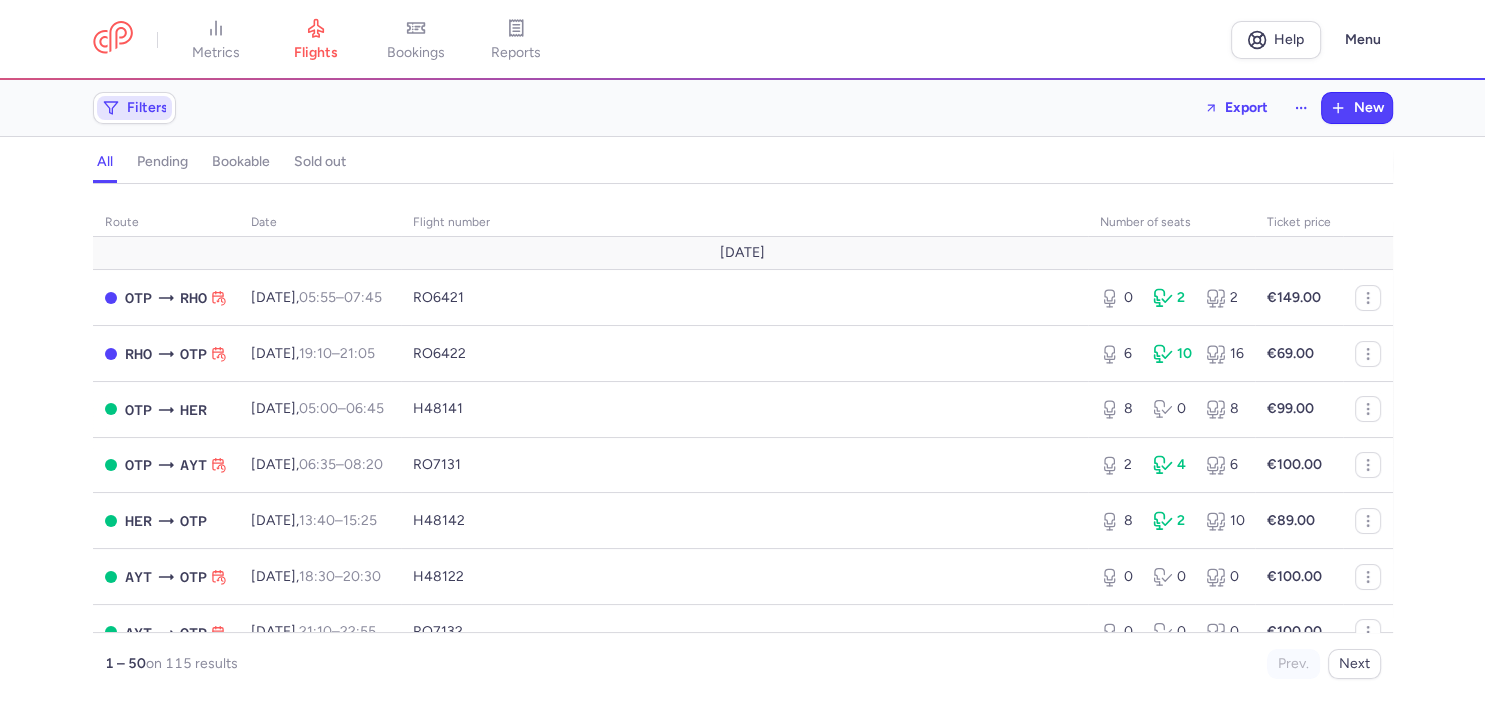 click on "Filters" at bounding box center (134, 108) 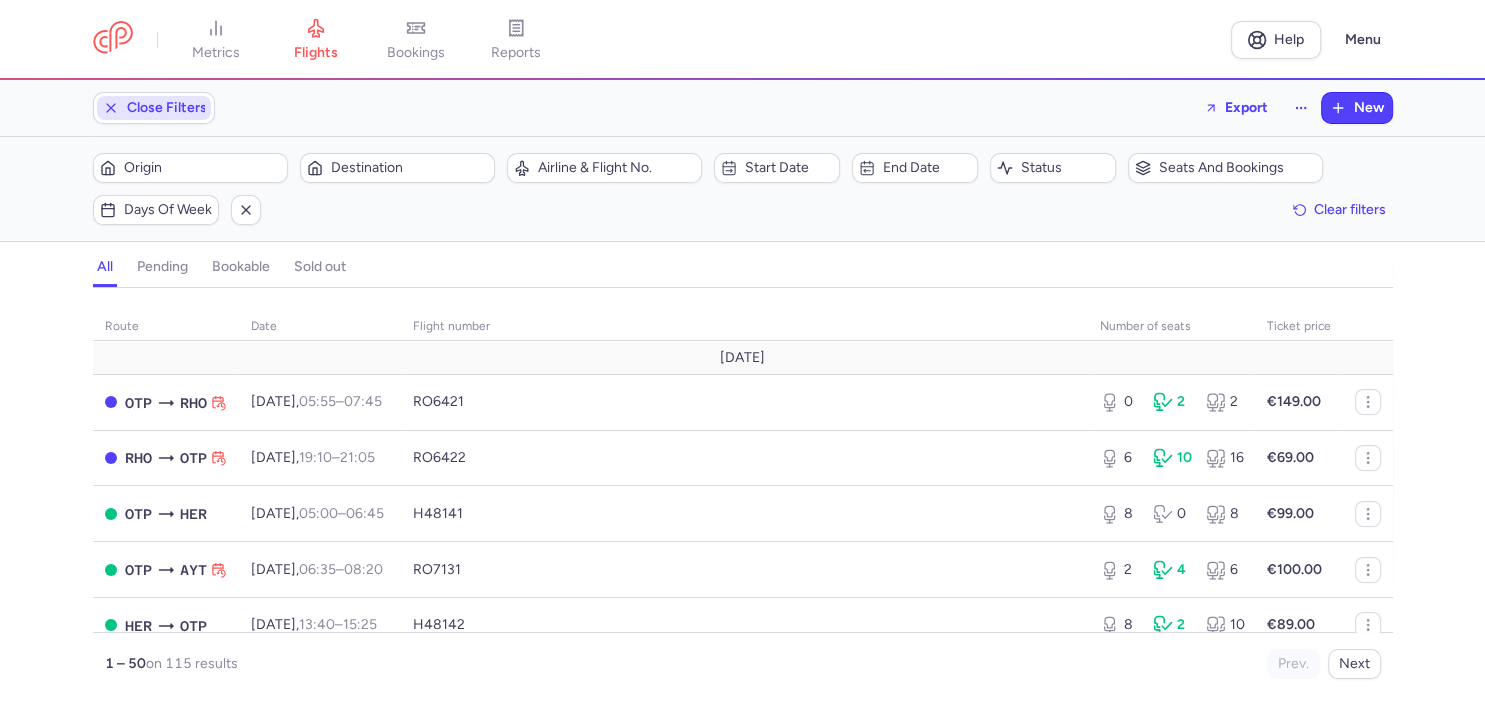scroll, scrollTop: 0, scrollLeft: 0, axis: both 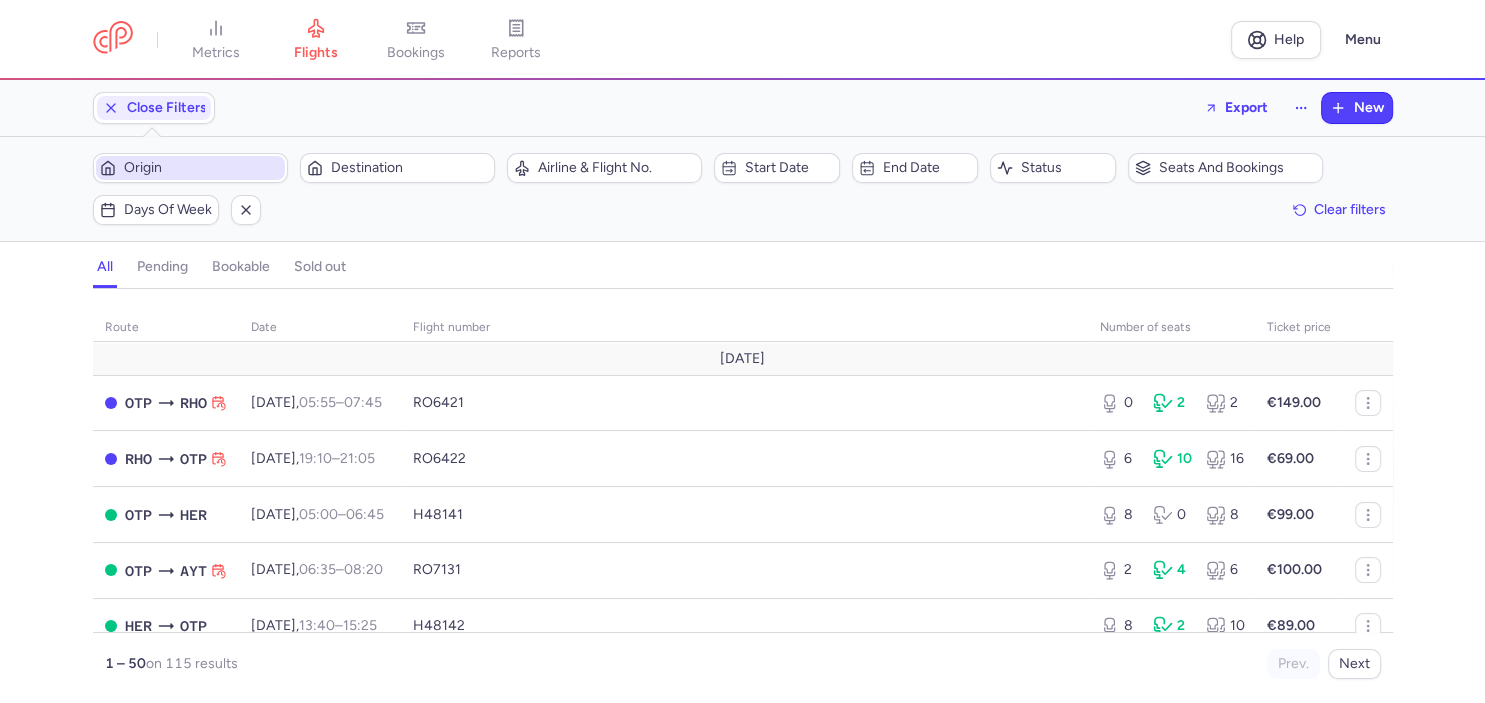 click on "Origin" at bounding box center (202, 168) 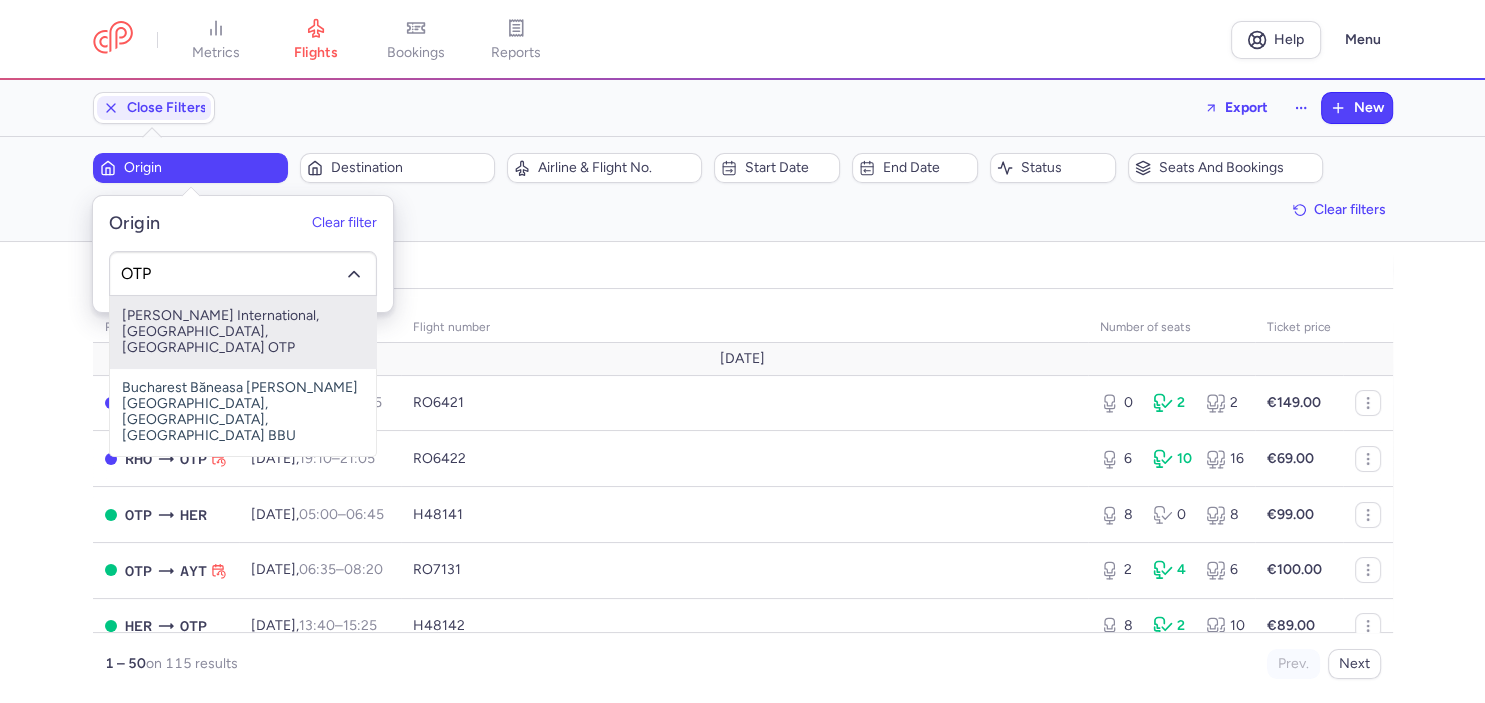 click on "[PERSON_NAME] International, [GEOGRAPHIC_DATA], [GEOGRAPHIC_DATA] OTP" at bounding box center [243, 332] 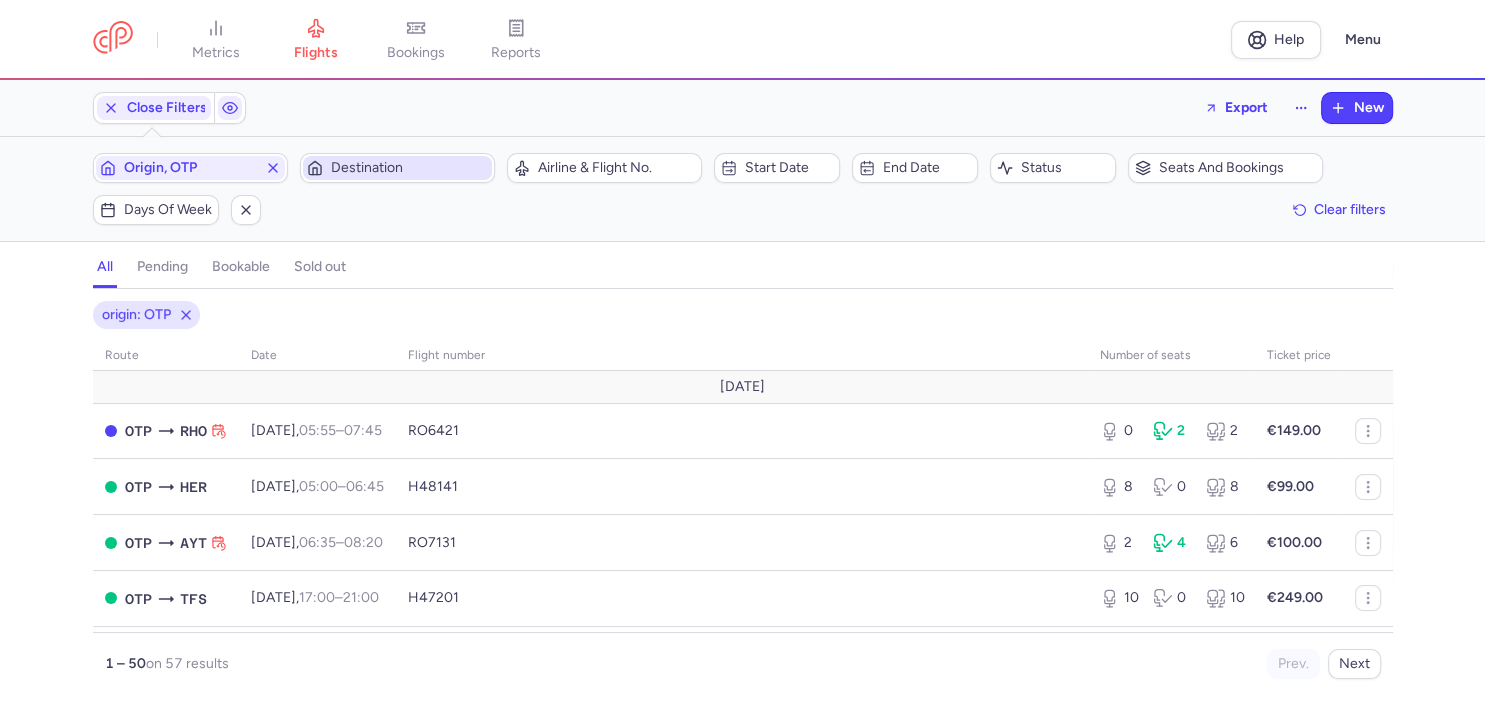 click on "Destination" at bounding box center (409, 168) 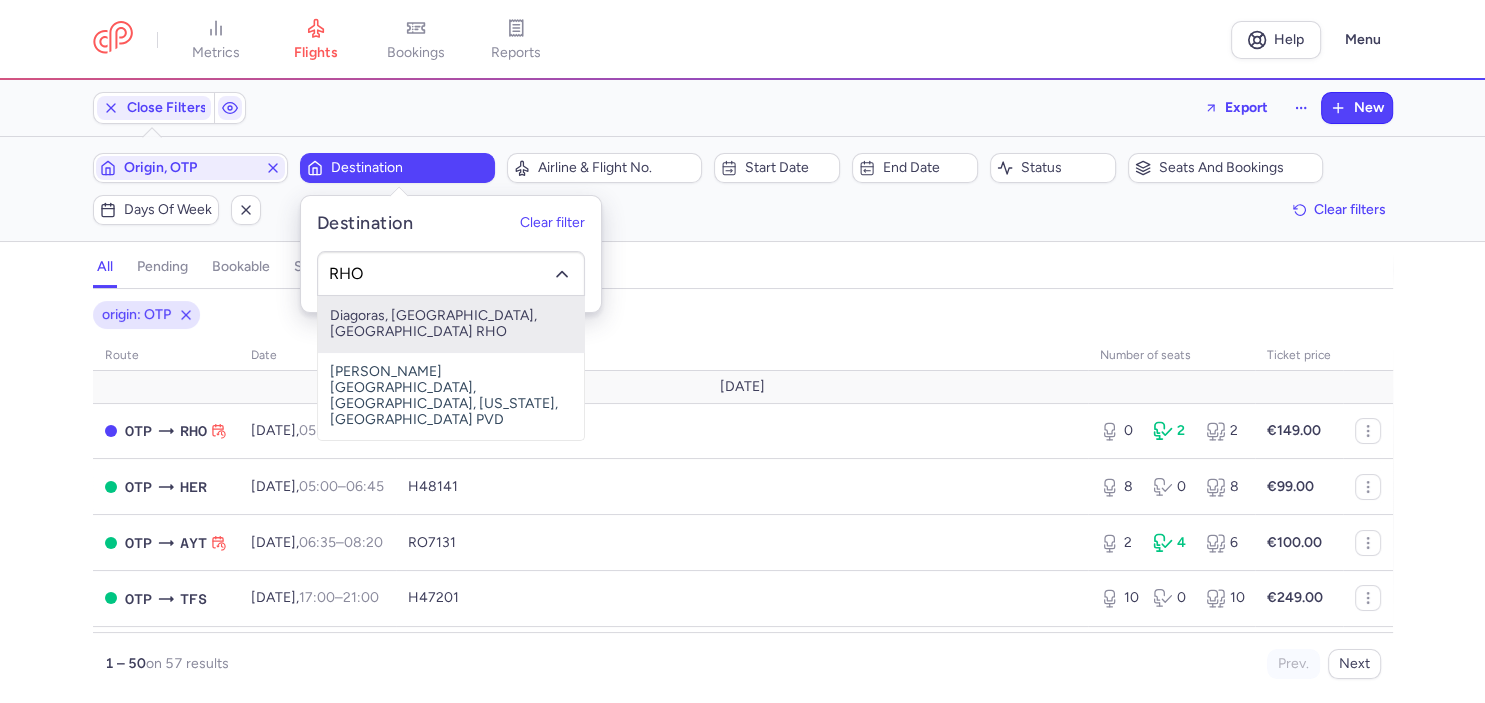 click on "Diagoras, [GEOGRAPHIC_DATA], [GEOGRAPHIC_DATA] RHO" at bounding box center (451, 324) 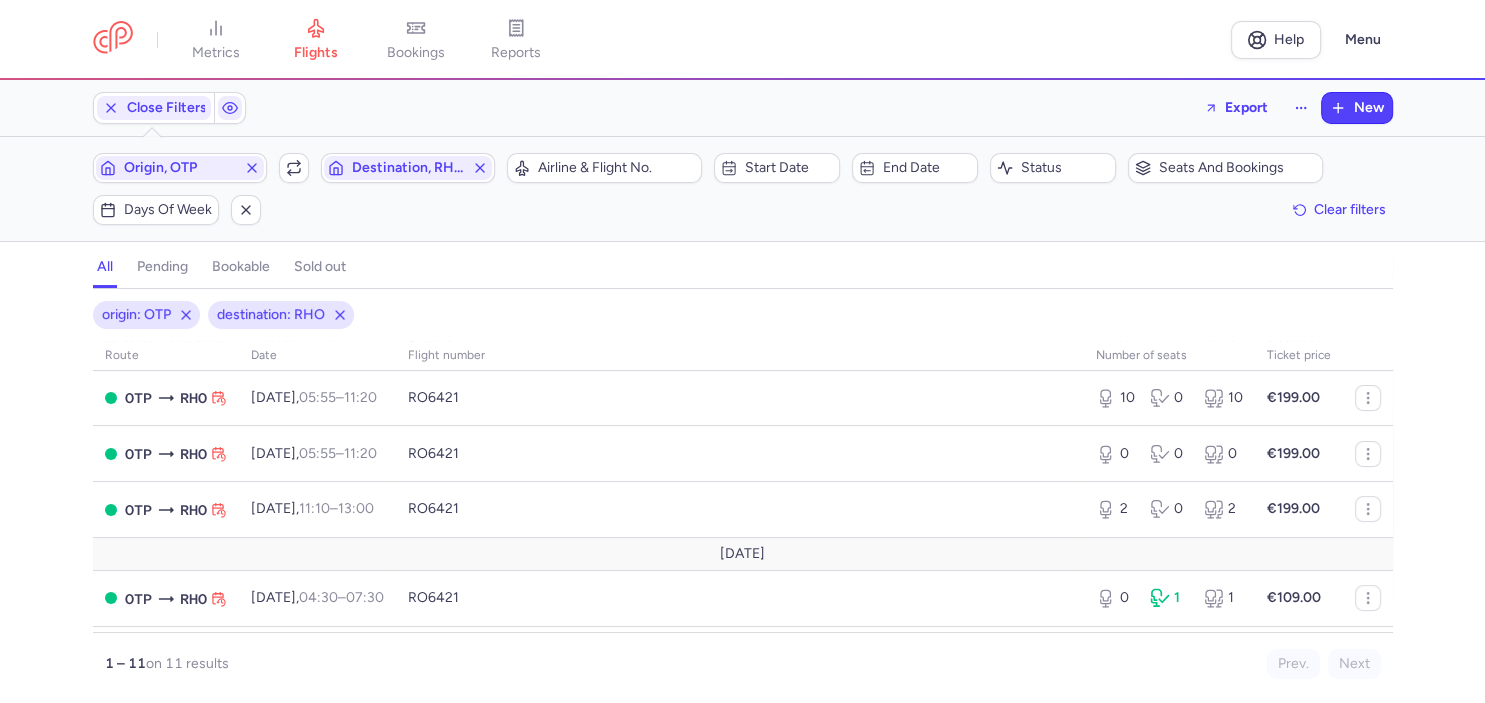 scroll, scrollTop: 346, scrollLeft: 0, axis: vertical 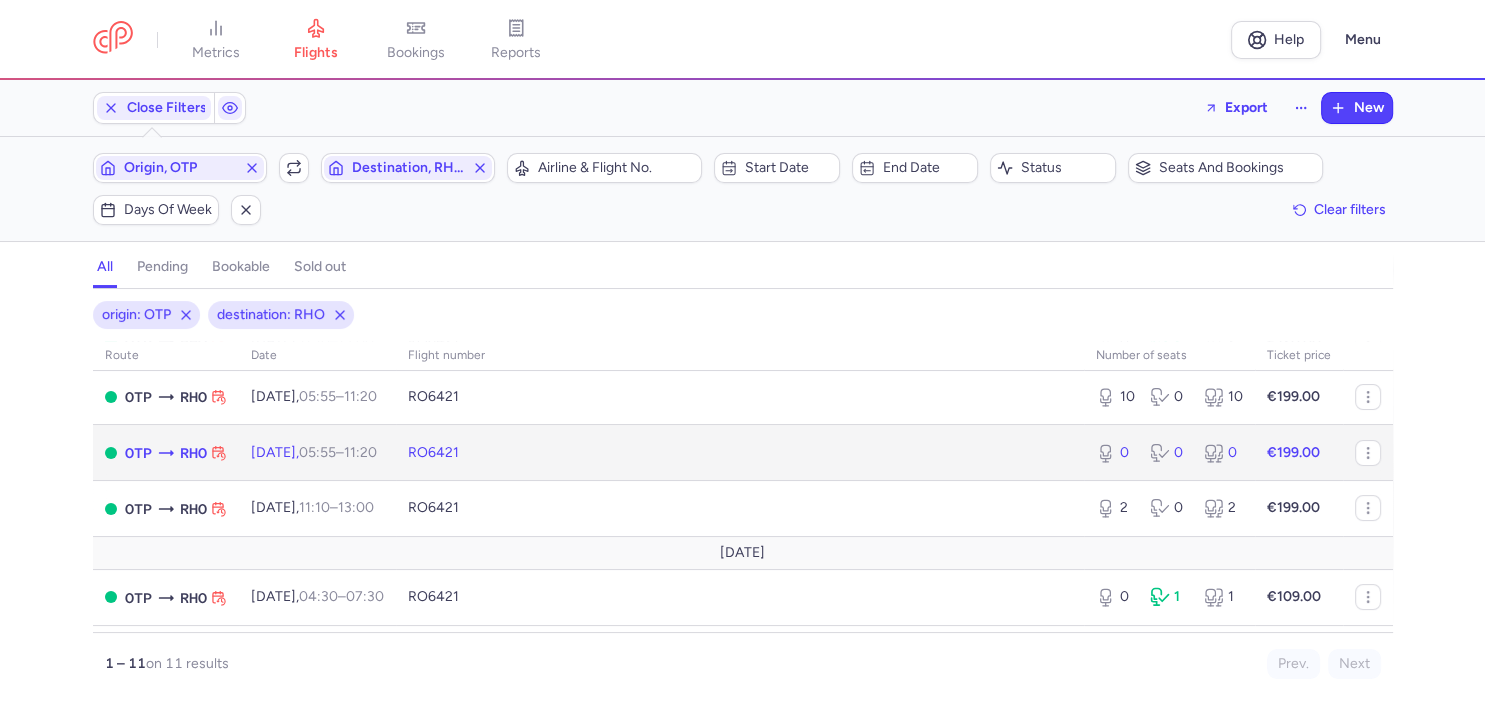 click on "RO6421" at bounding box center [740, 453] 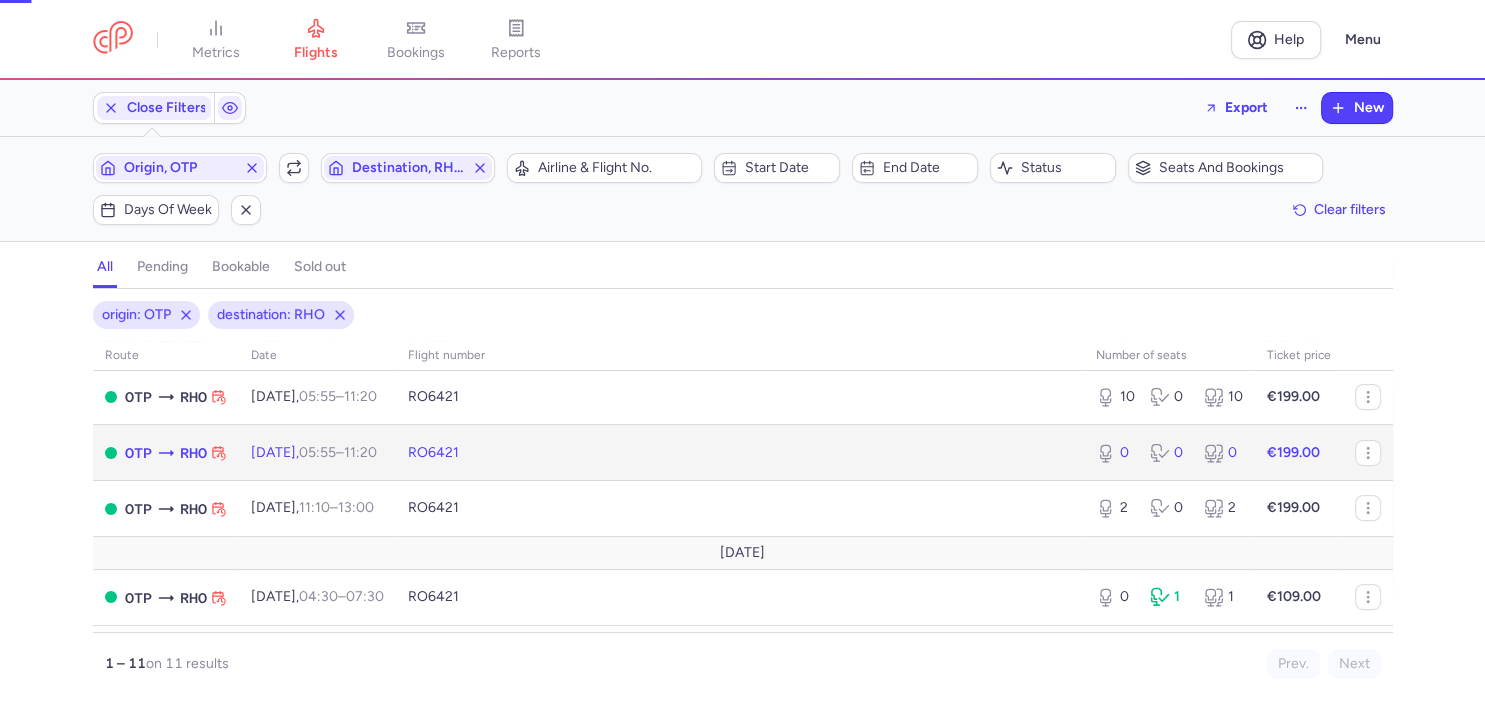 select on "days" 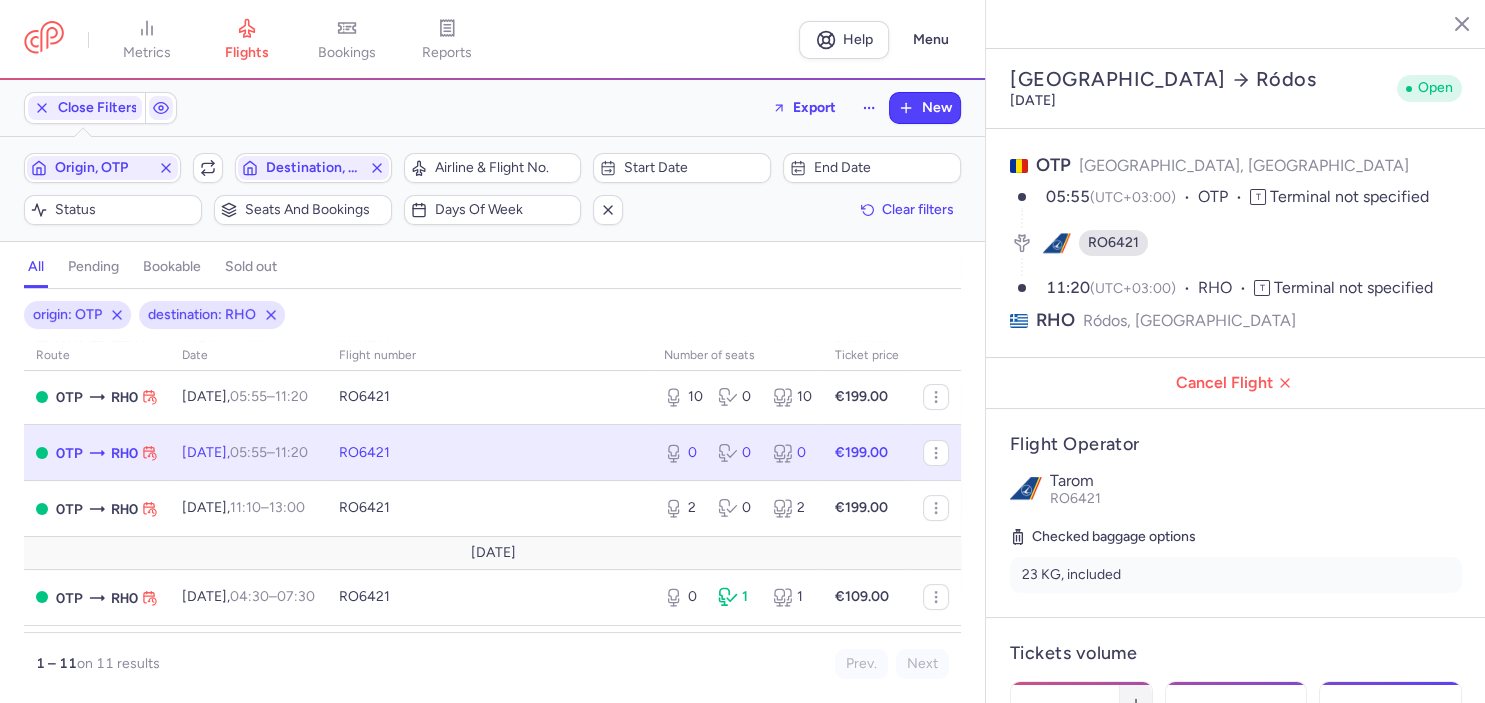 click 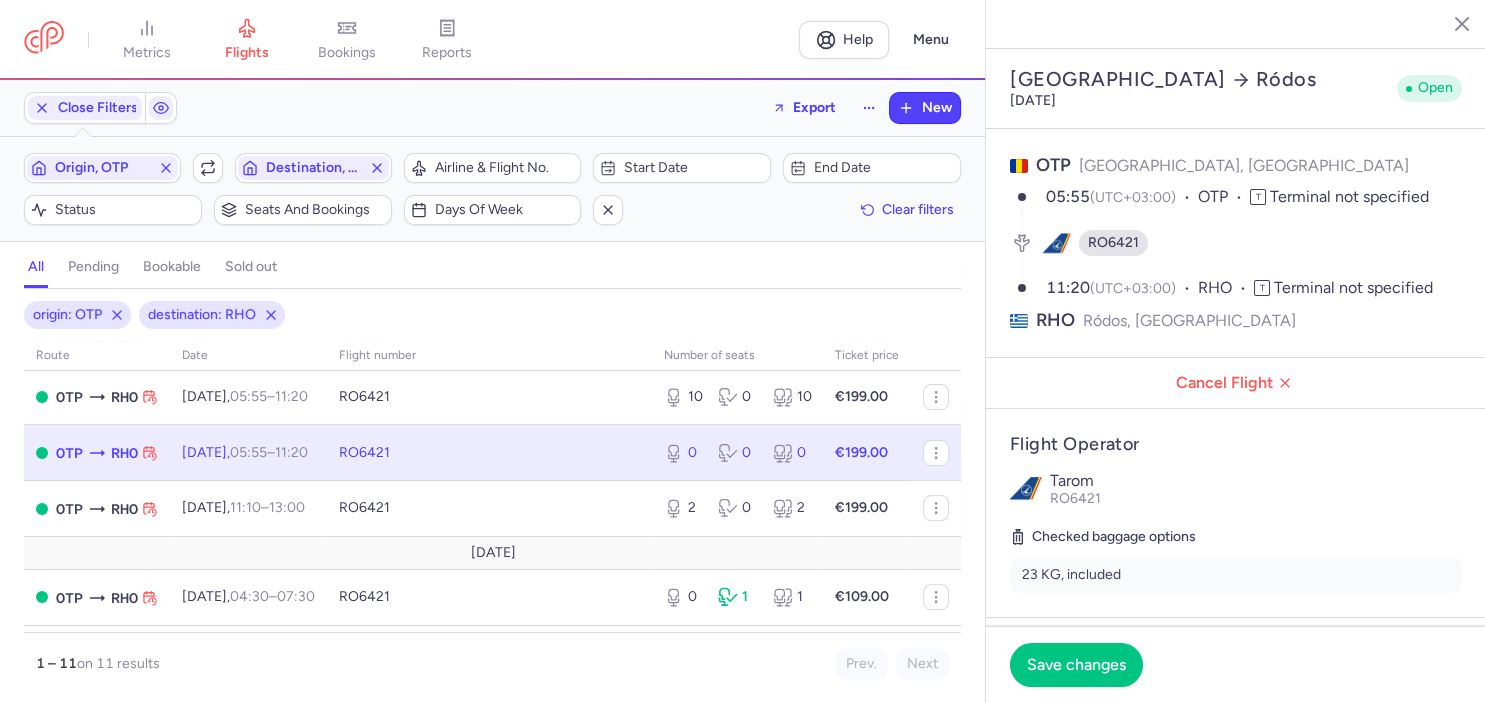 click on "Save changes" 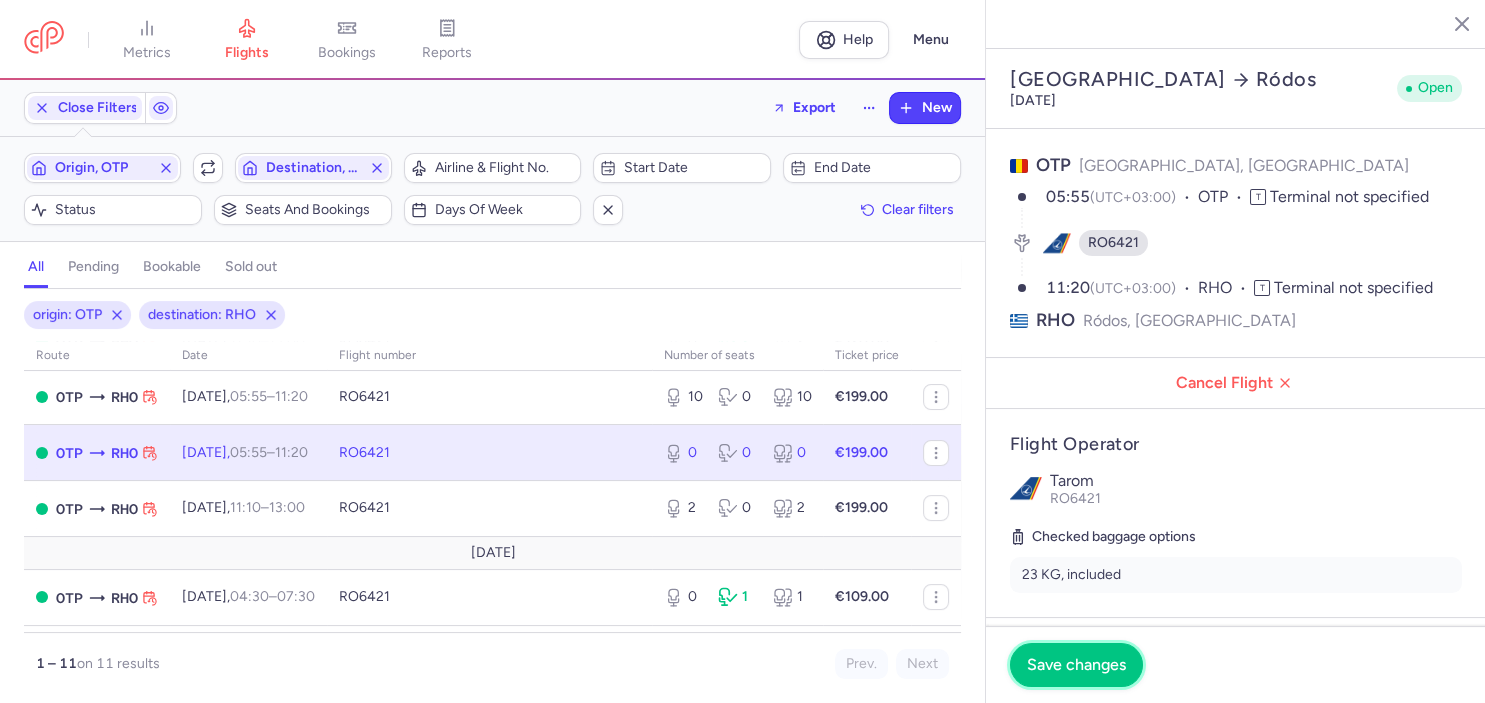 click on "Save changes" at bounding box center (1076, 665) 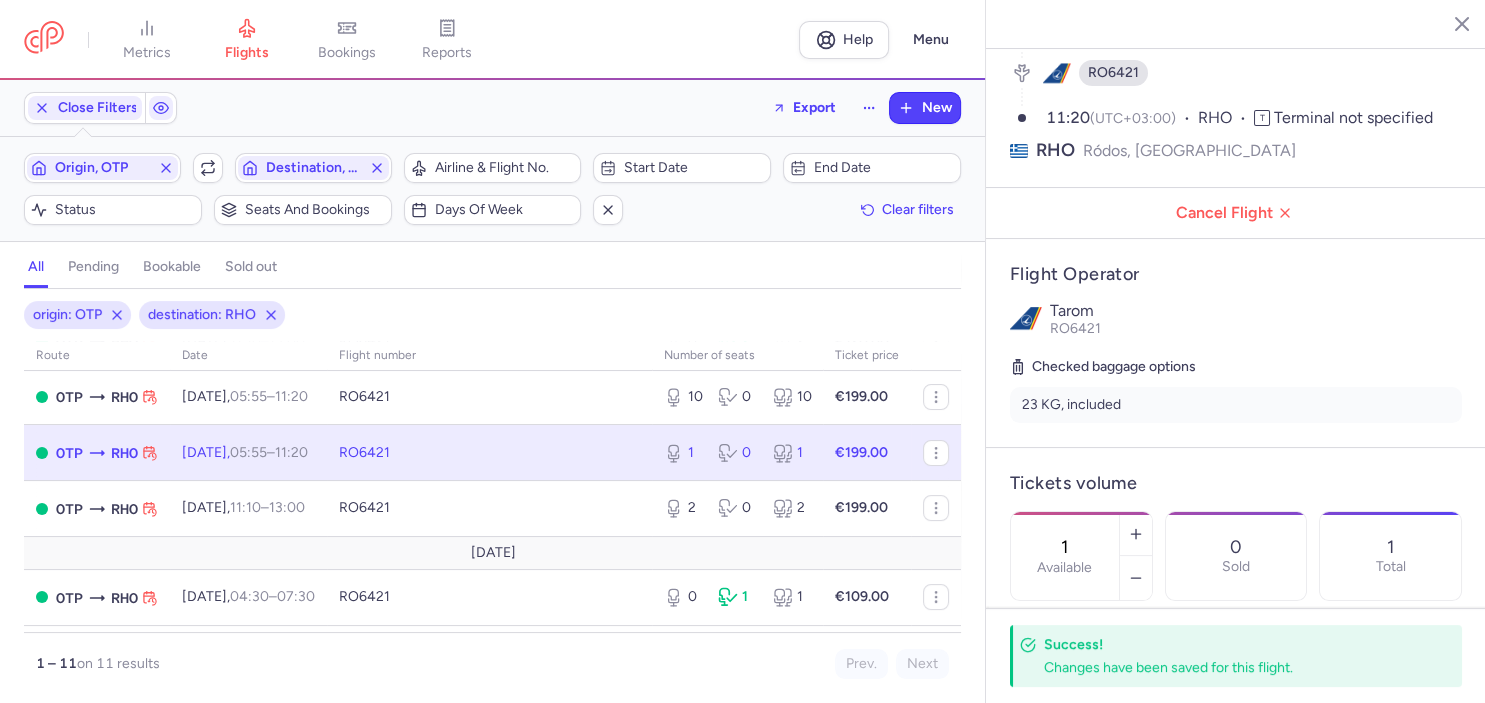 scroll, scrollTop: 230, scrollLeft: 0, axis: vertical 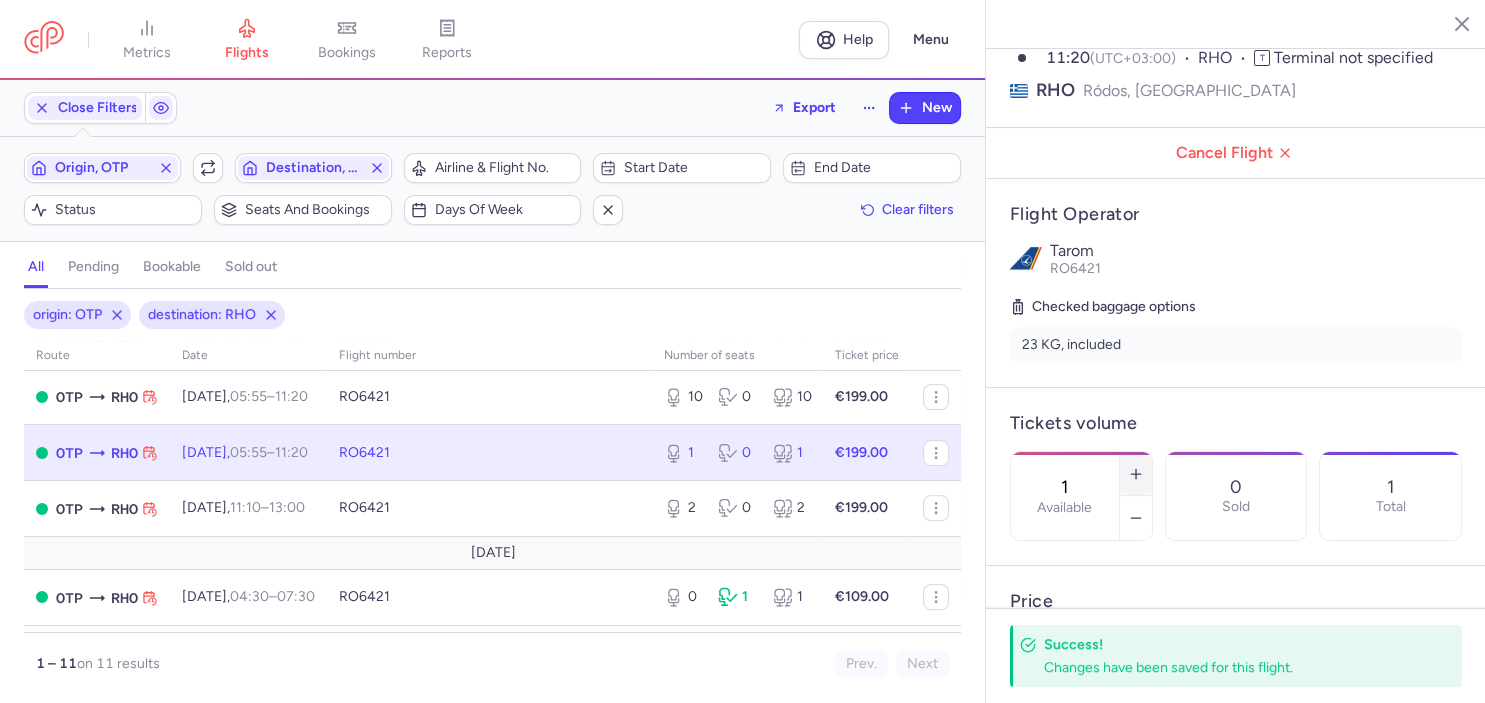 click 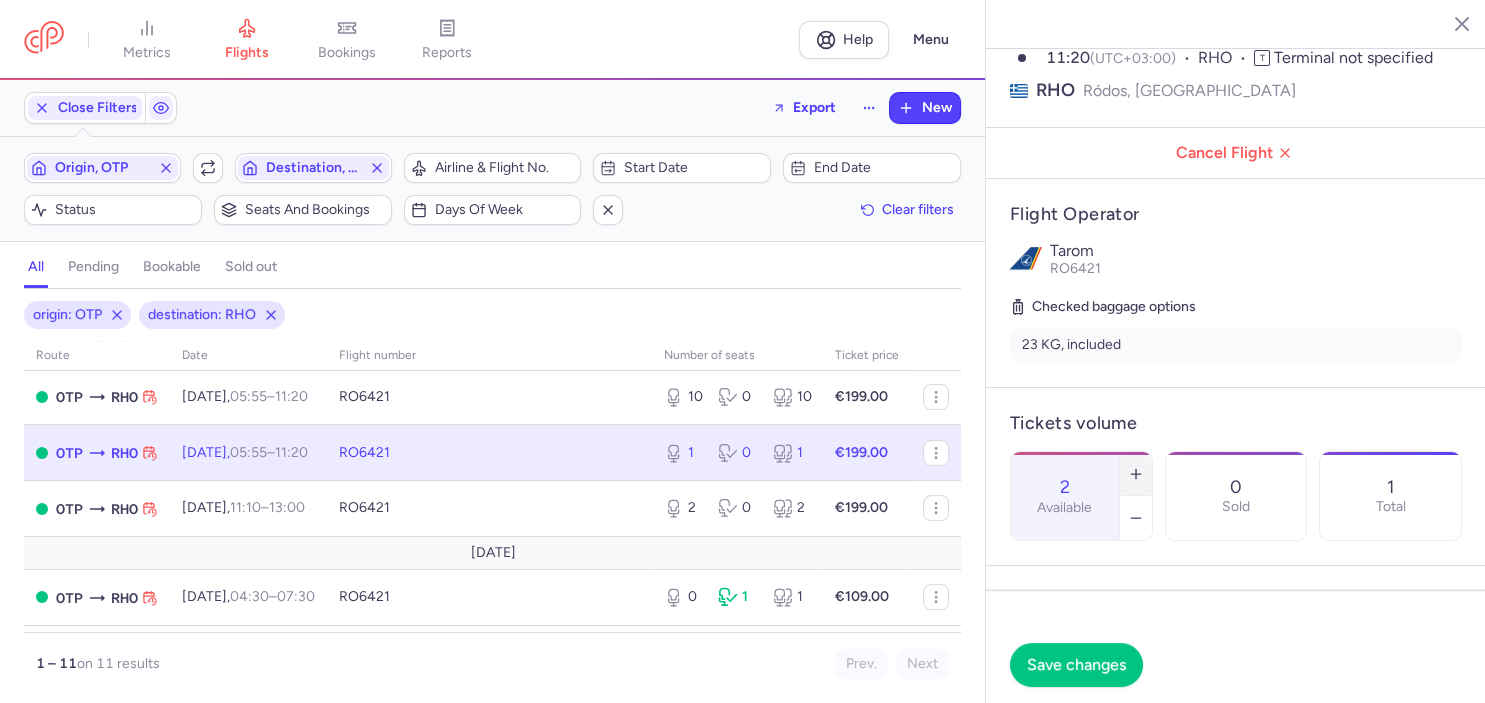 click 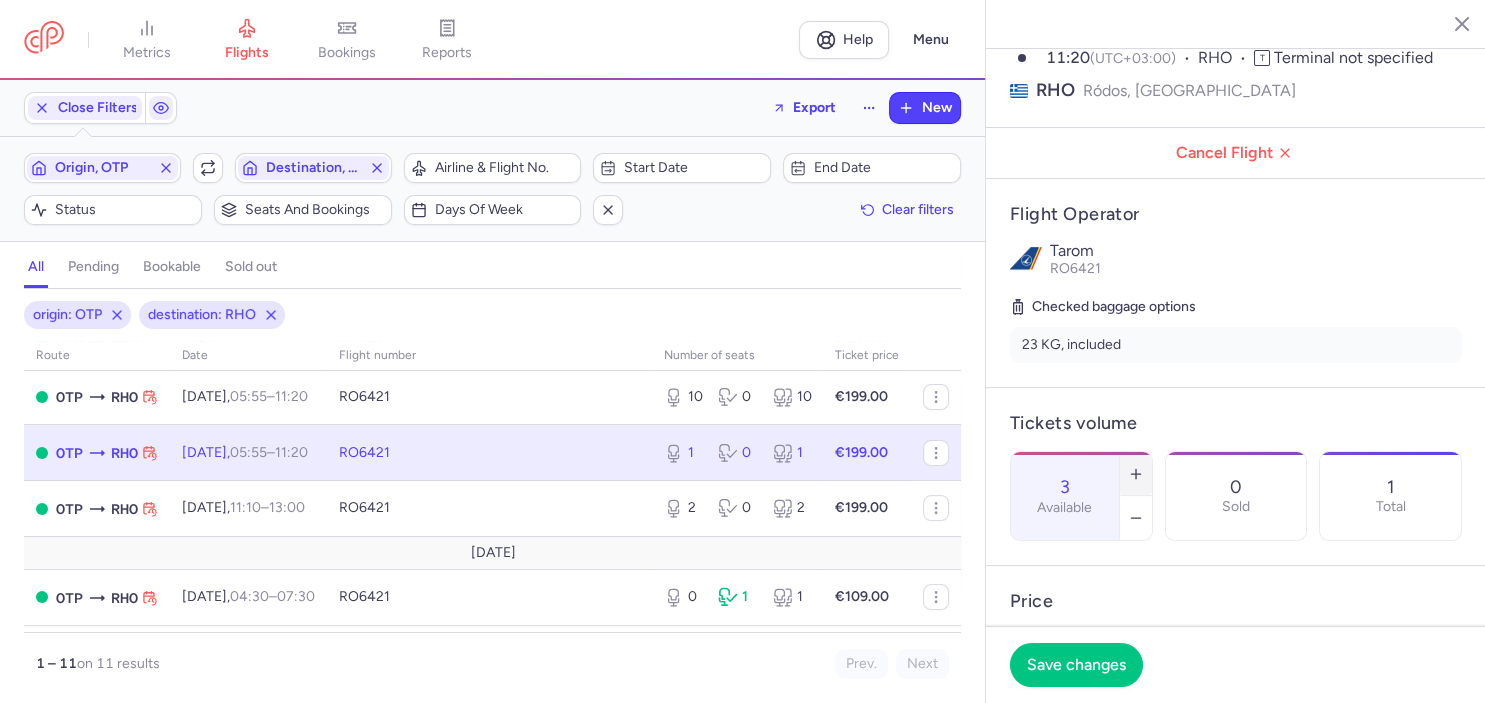 click 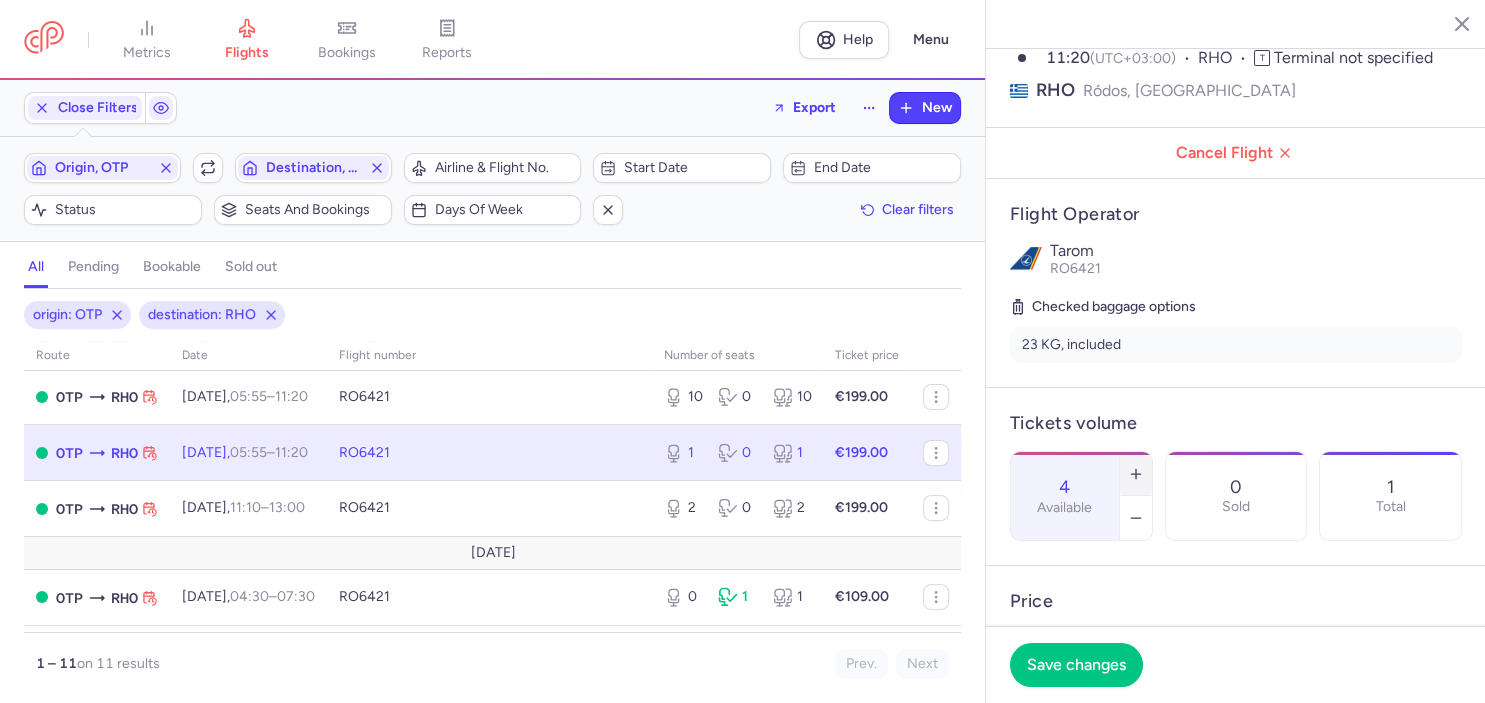 click 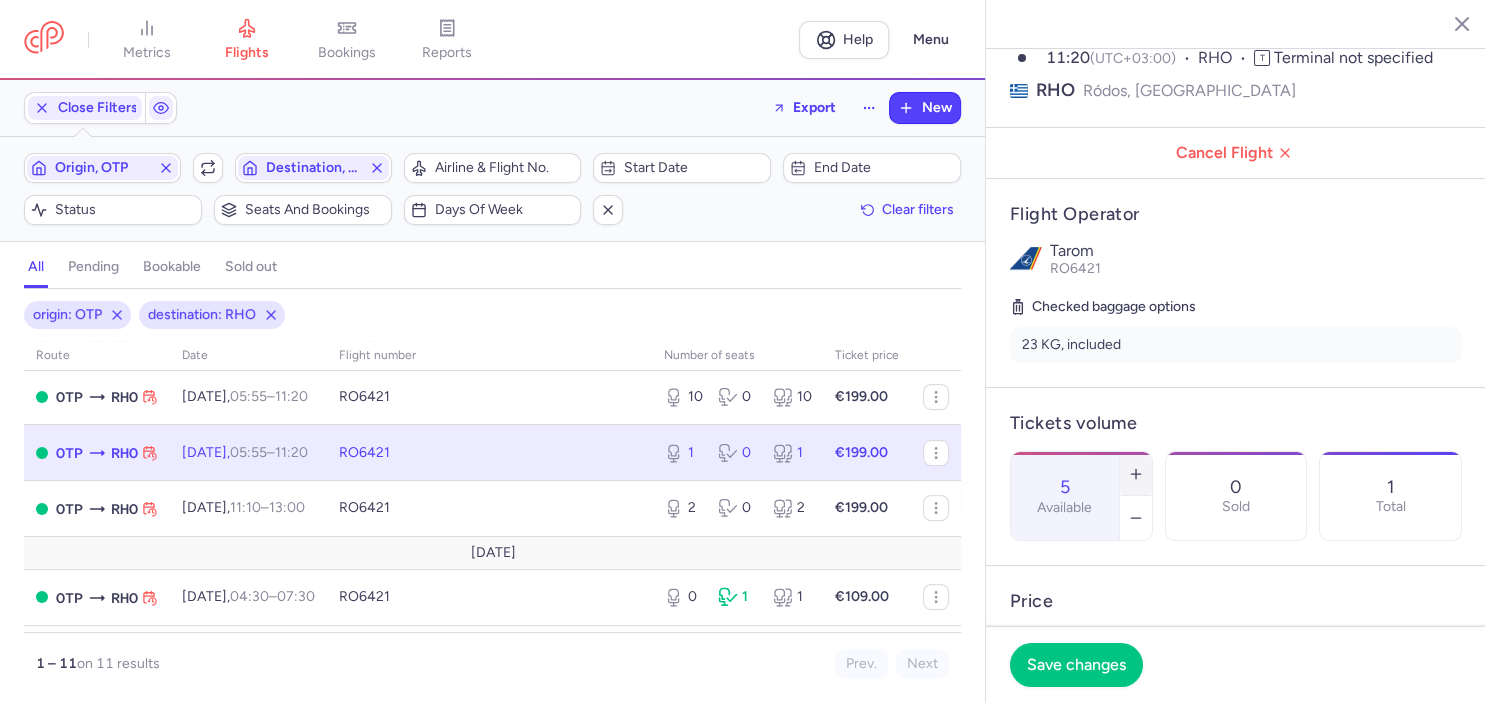 click 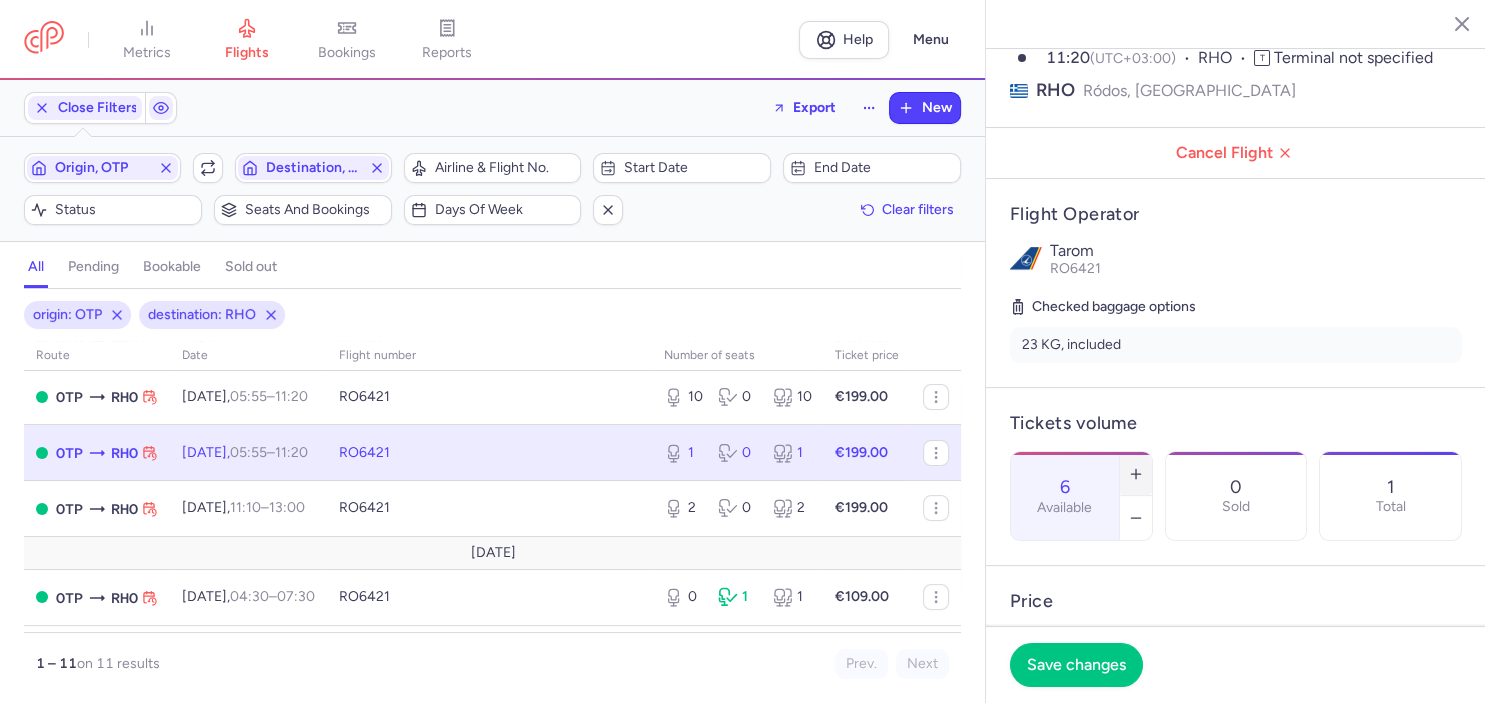 click 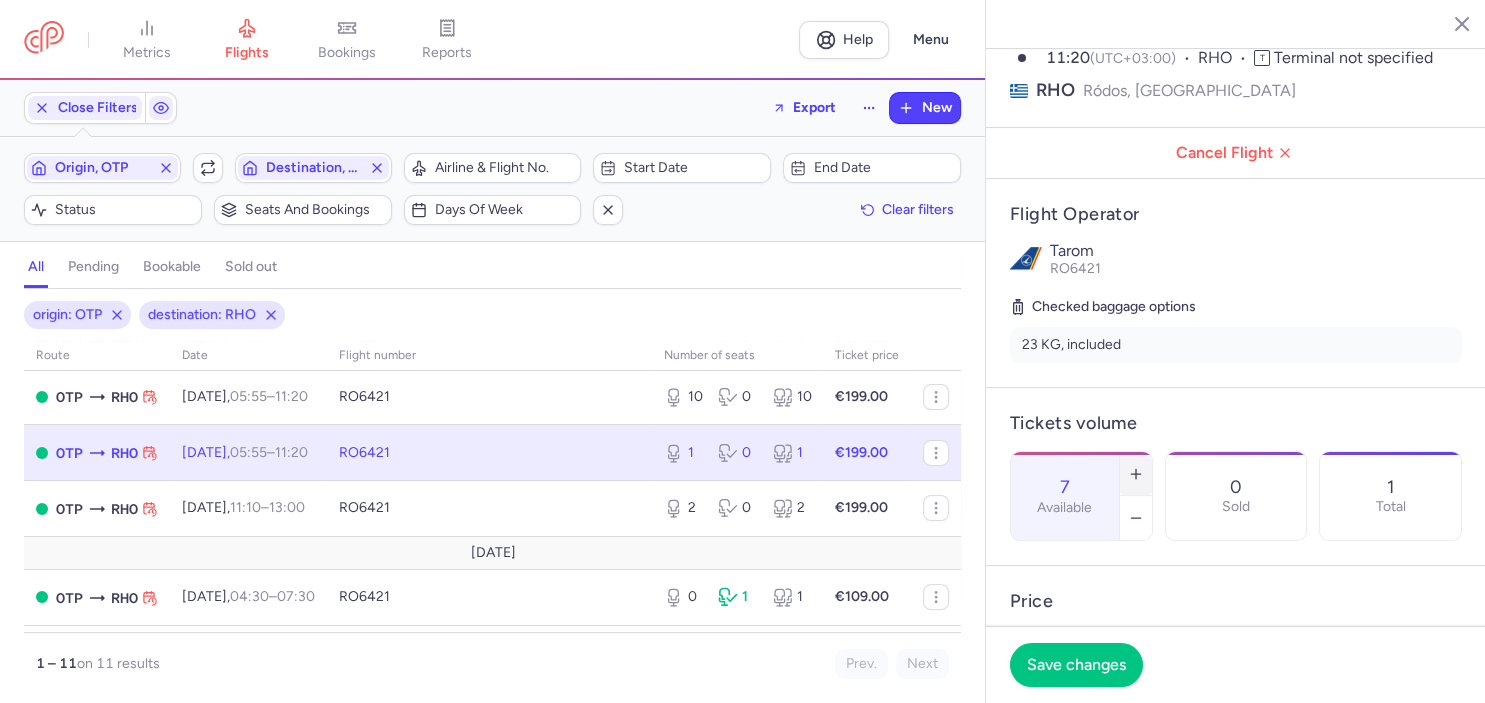 click 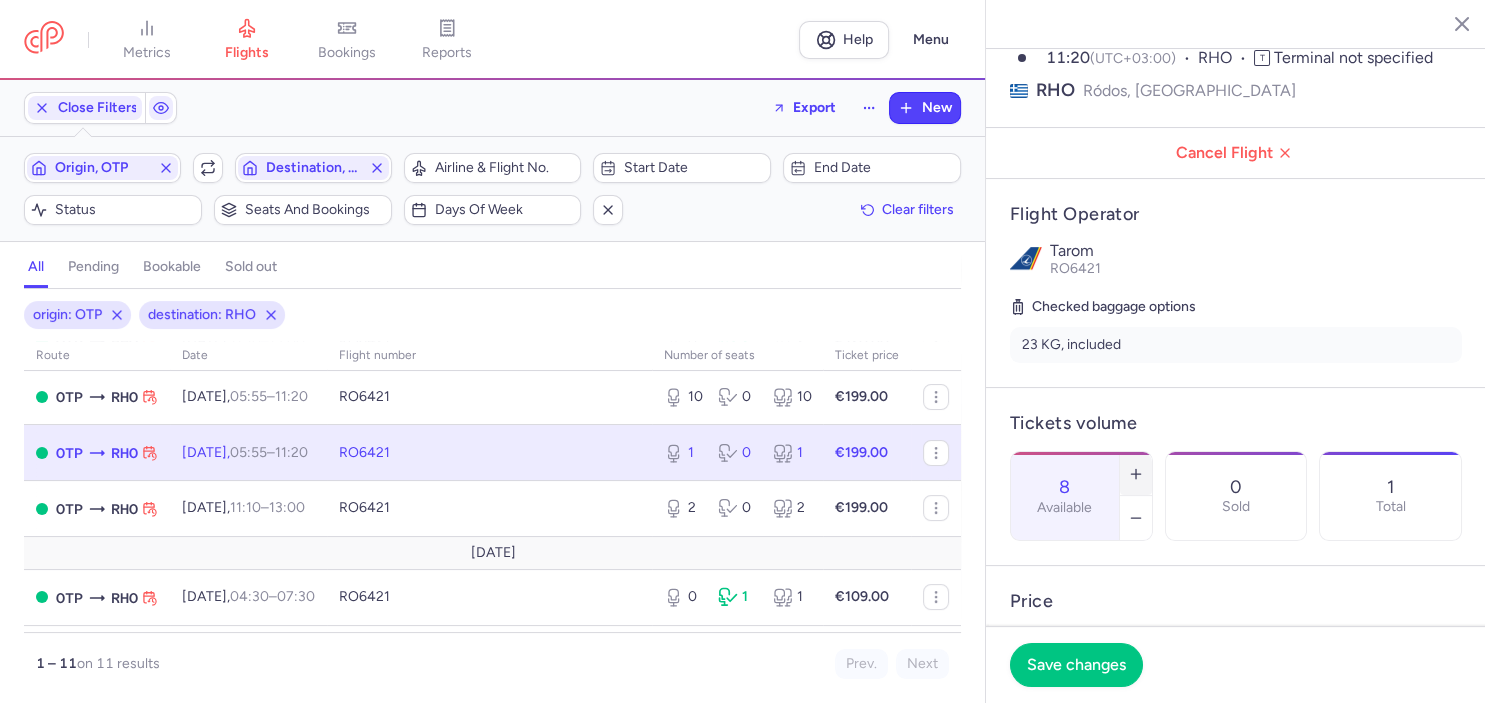 click 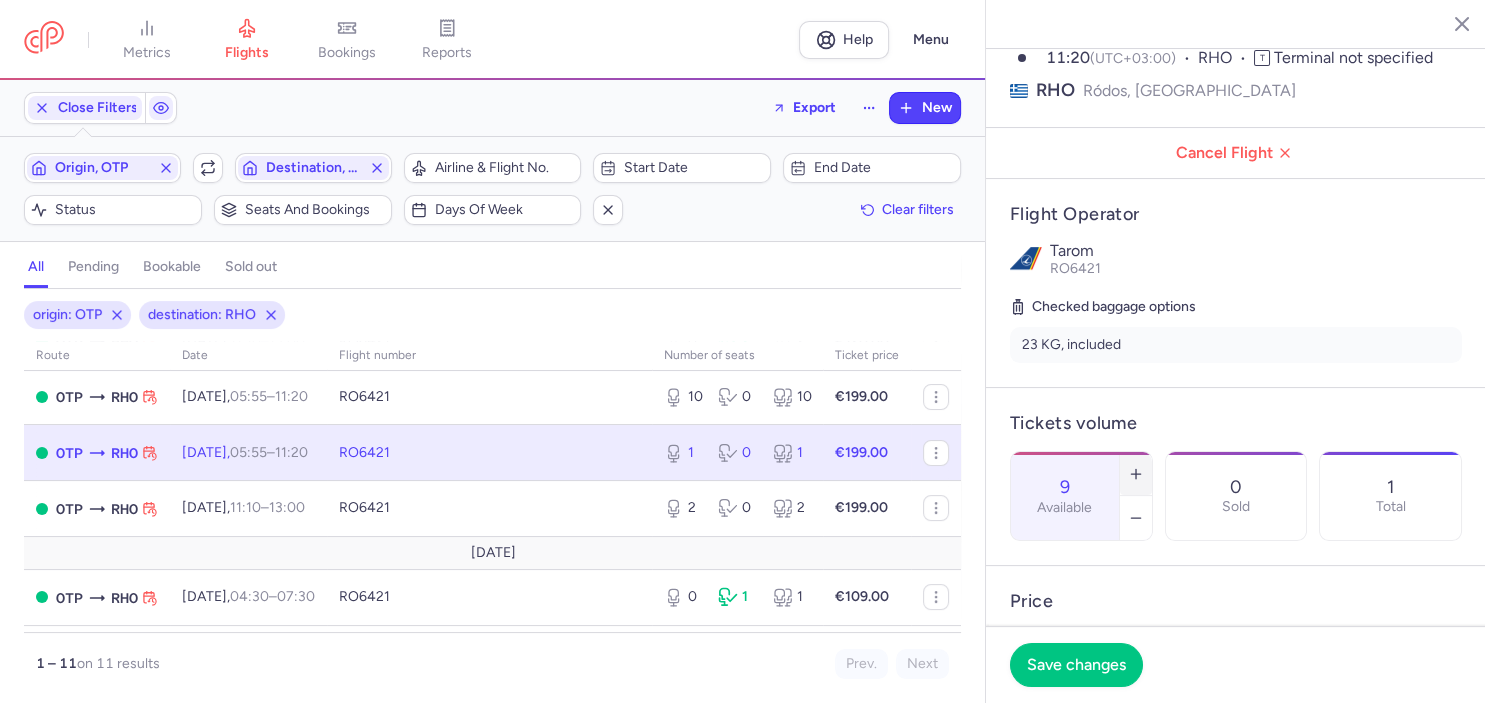 click 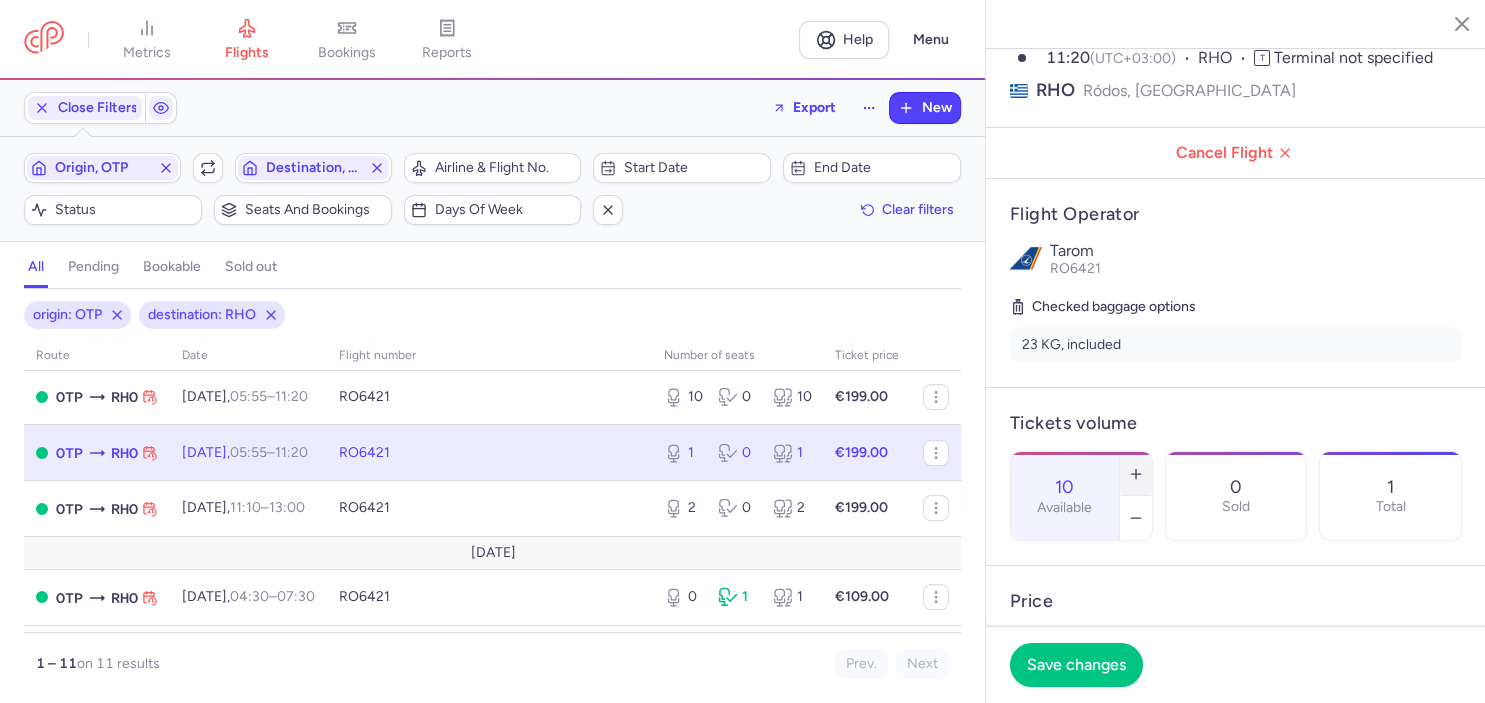 click 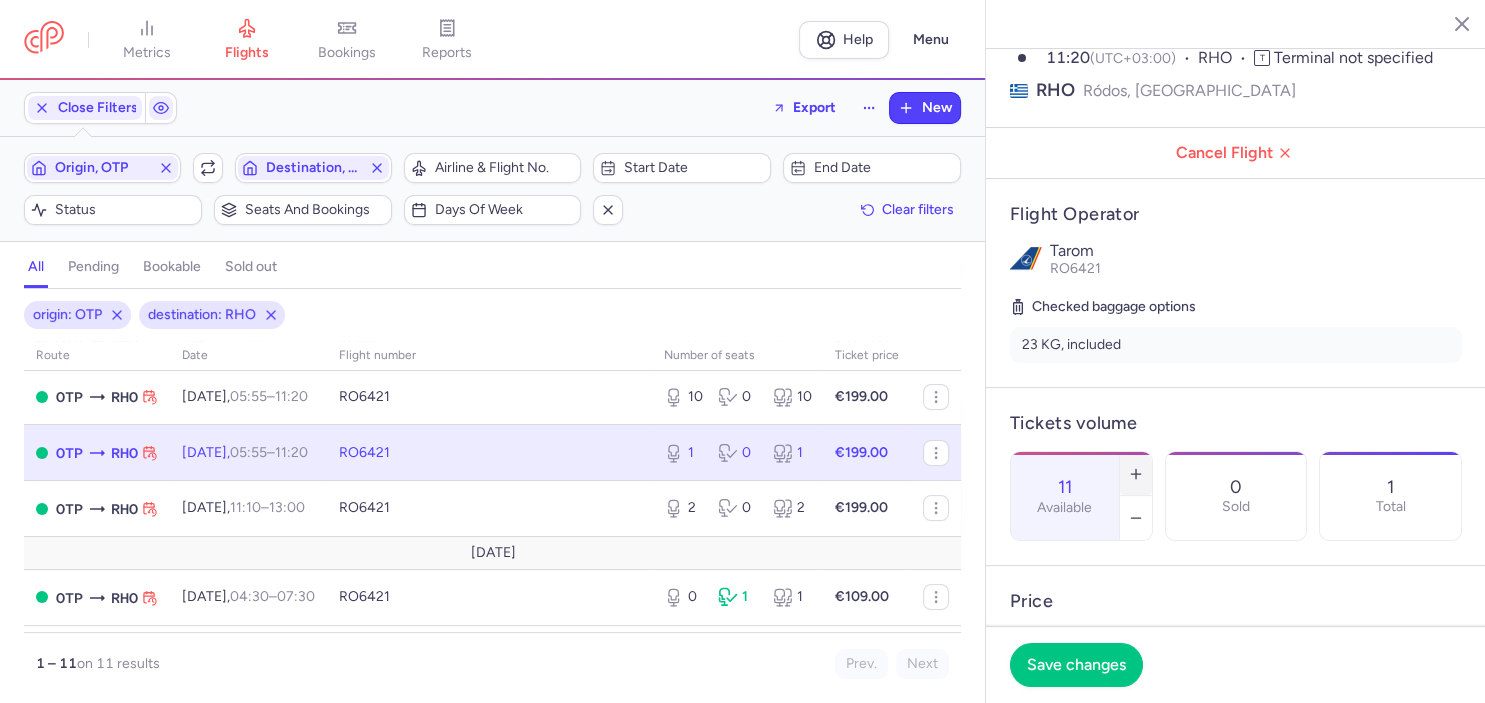 click 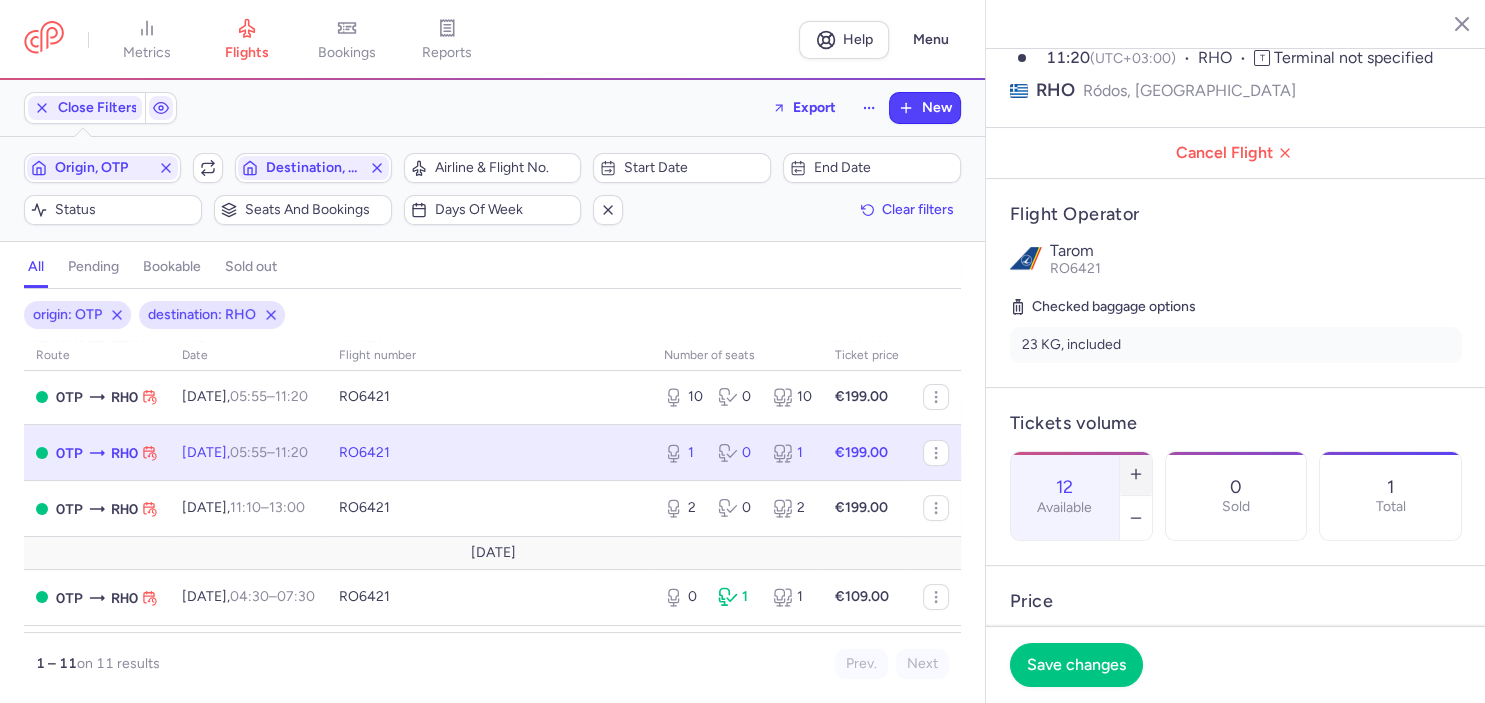 click 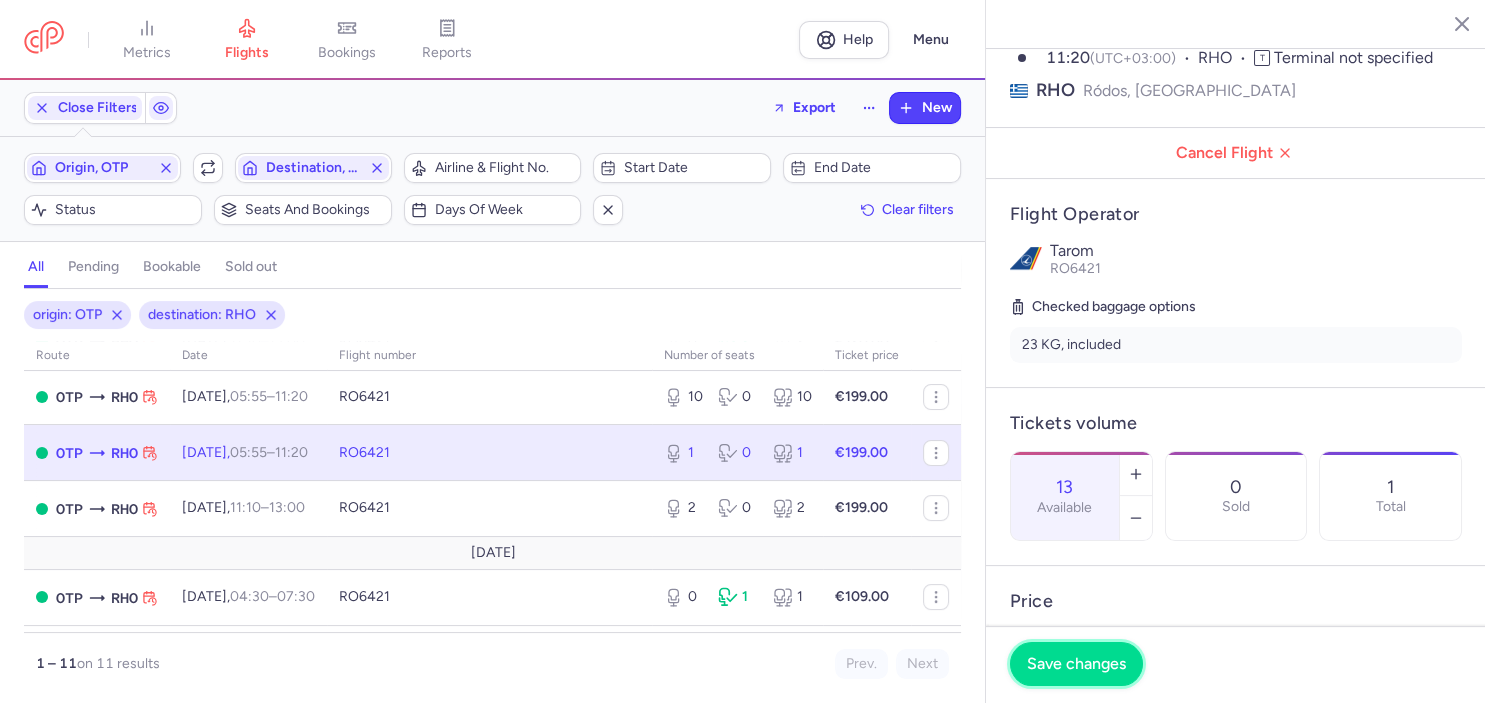 click on "Save changes" at bounding box center (1076, 664) 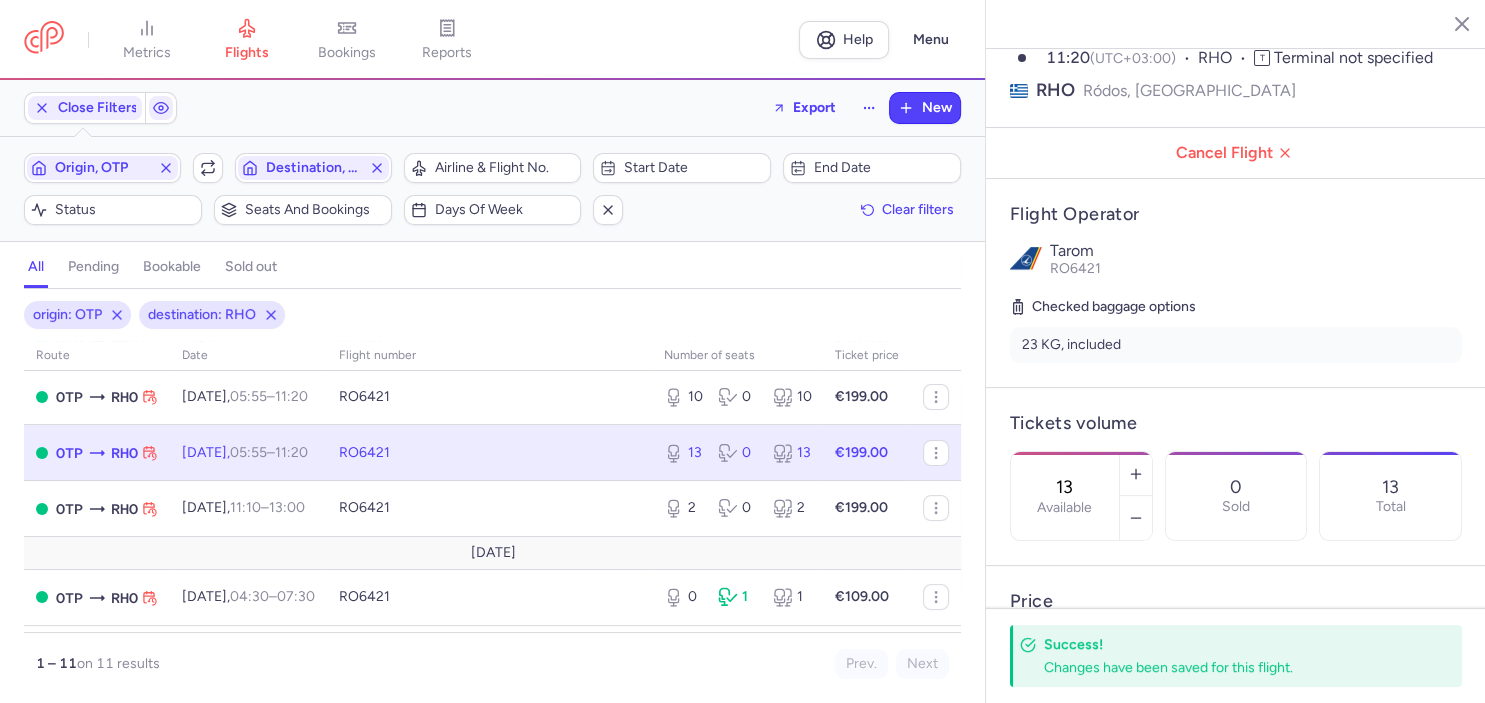 click 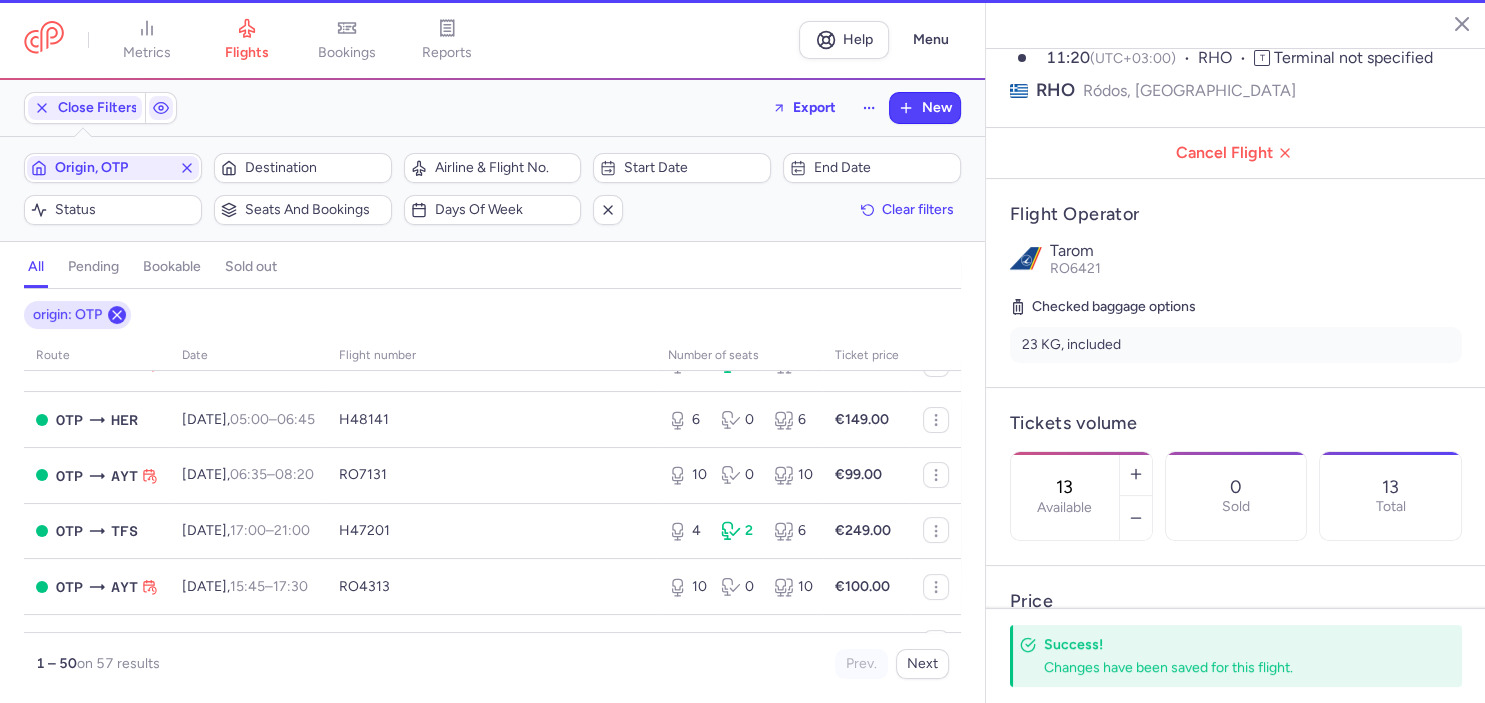 scroll, scrollTop: 370, scrollLeft: 0, axis: vertical 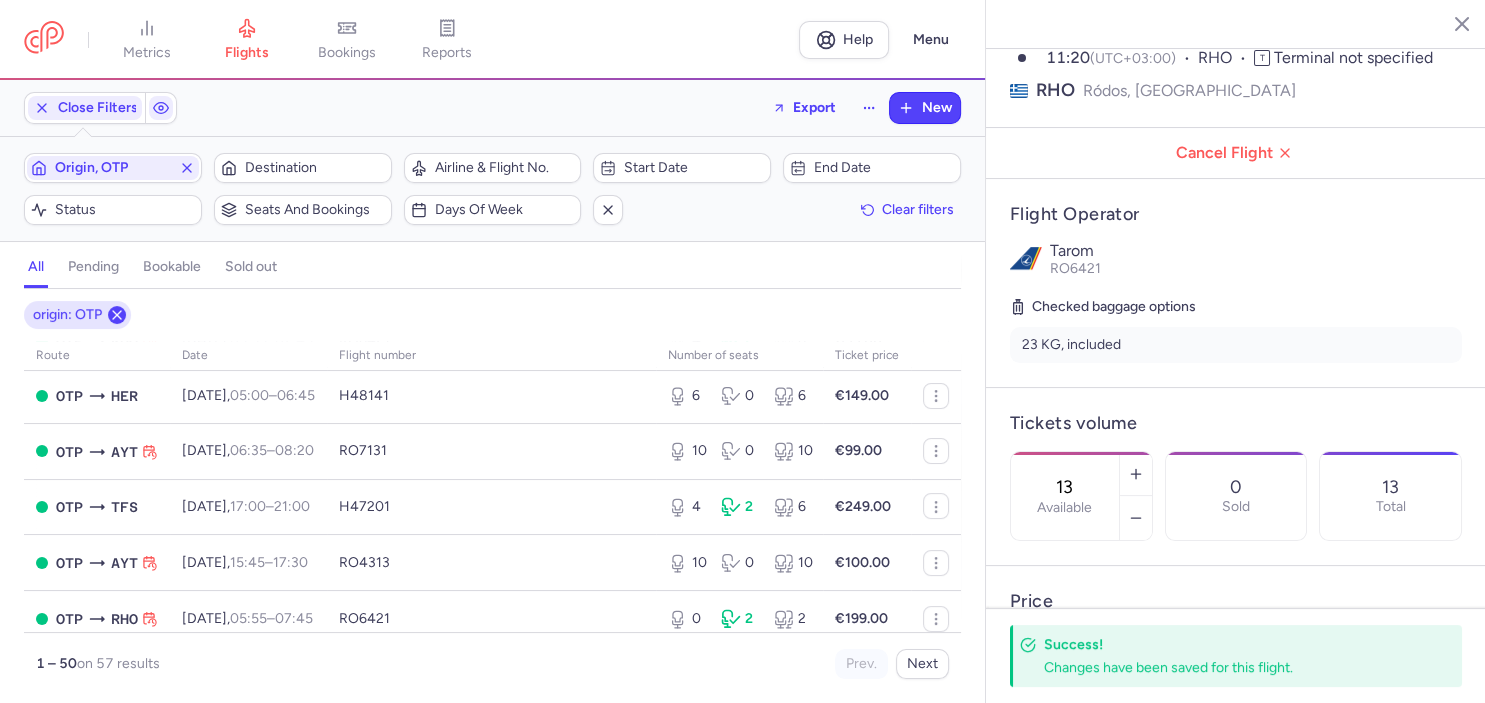 click 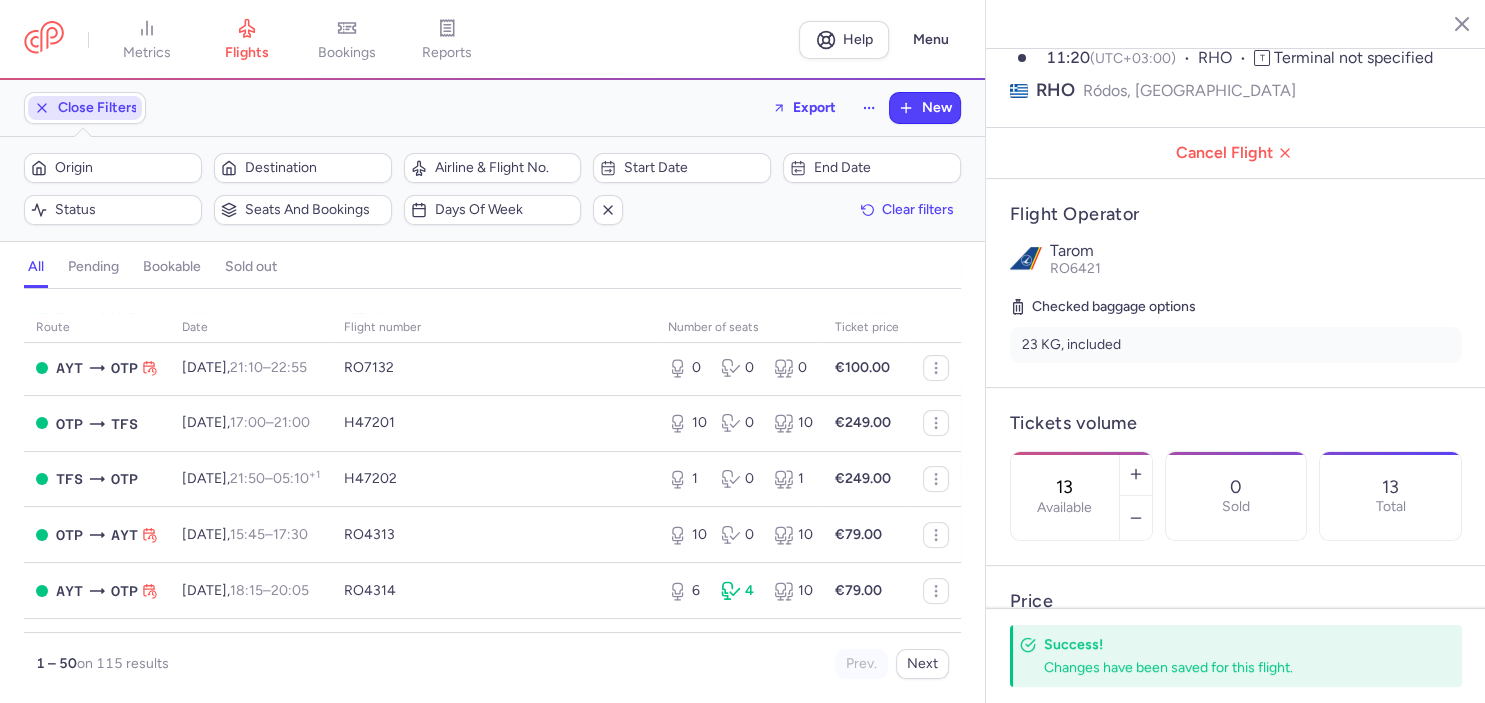 click on "Close Filters" at bounding box center (98, 108) 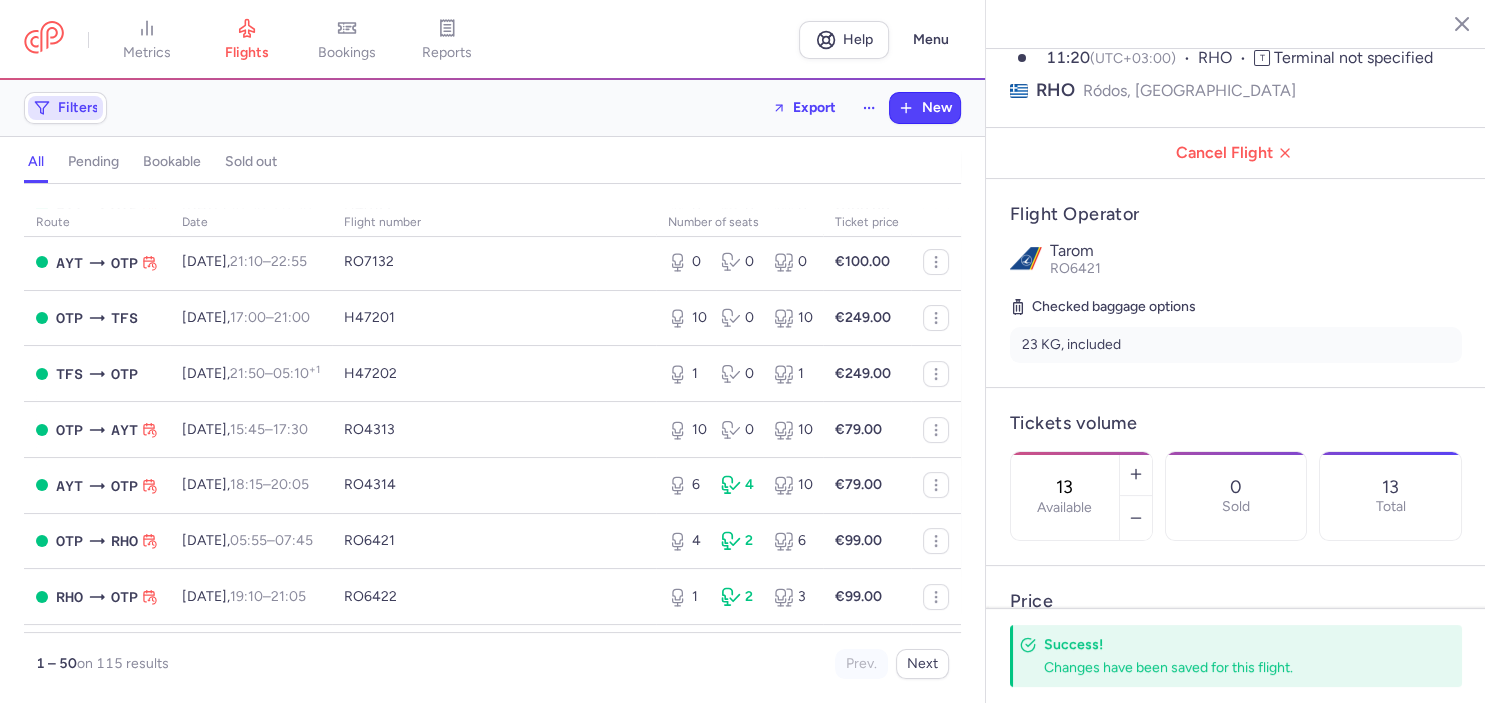 click on "Filters" at bounding box center (65, 108) 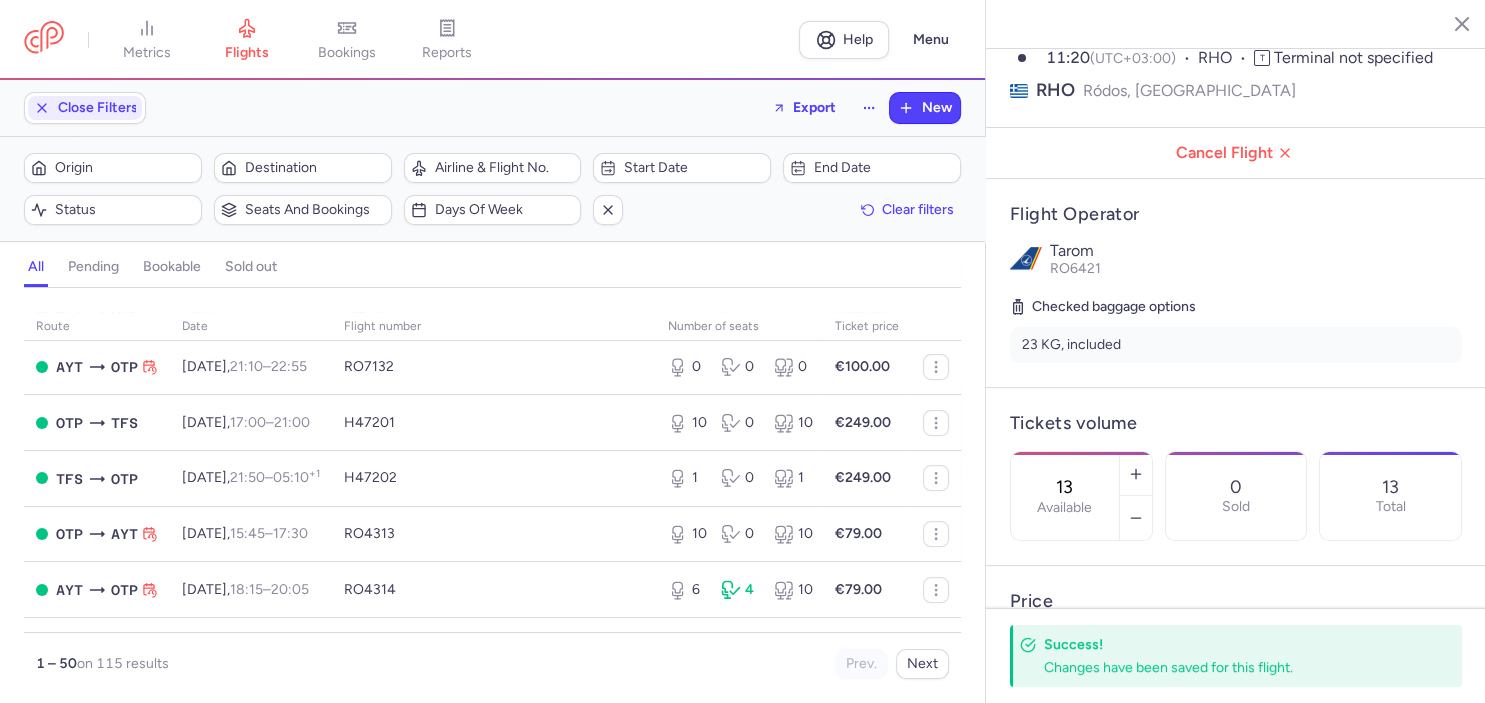 scroll, scrollTop: 0, scrollLeft: 0, axis: both 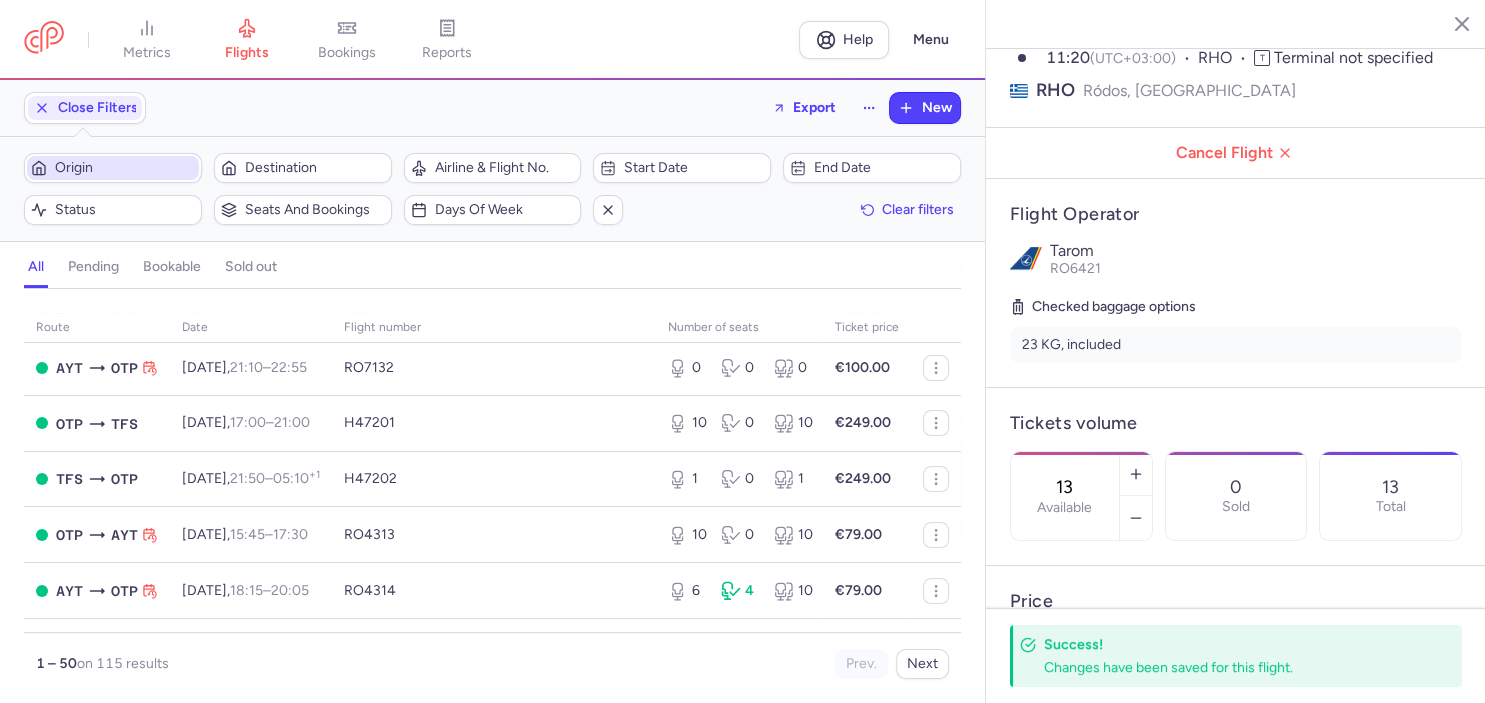 click on "Origin" at bounding box center (125, 168) 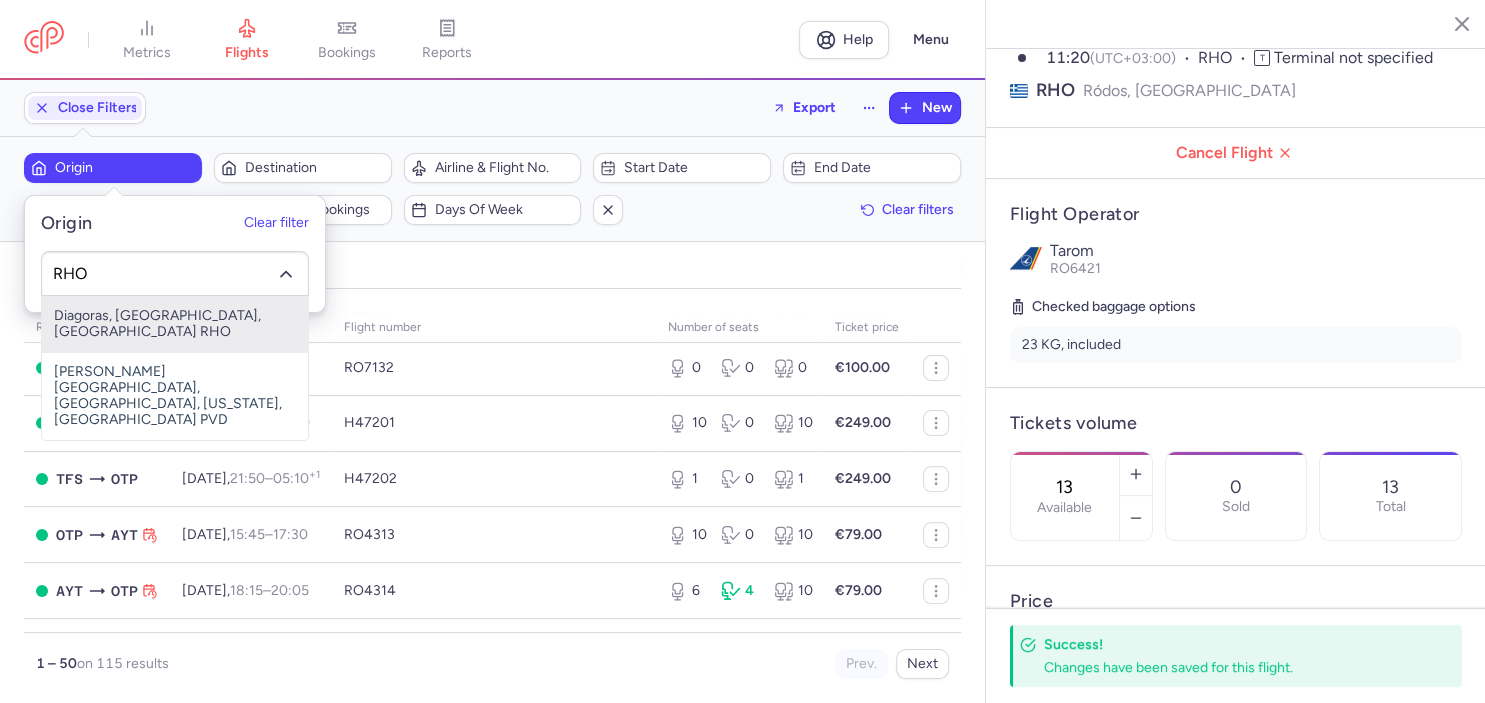 click on "Diagoras, [GEOGRAPHIC_DATA], [GEOGRAPHIC_DATA] RHO" at bounding box center [175, 324] 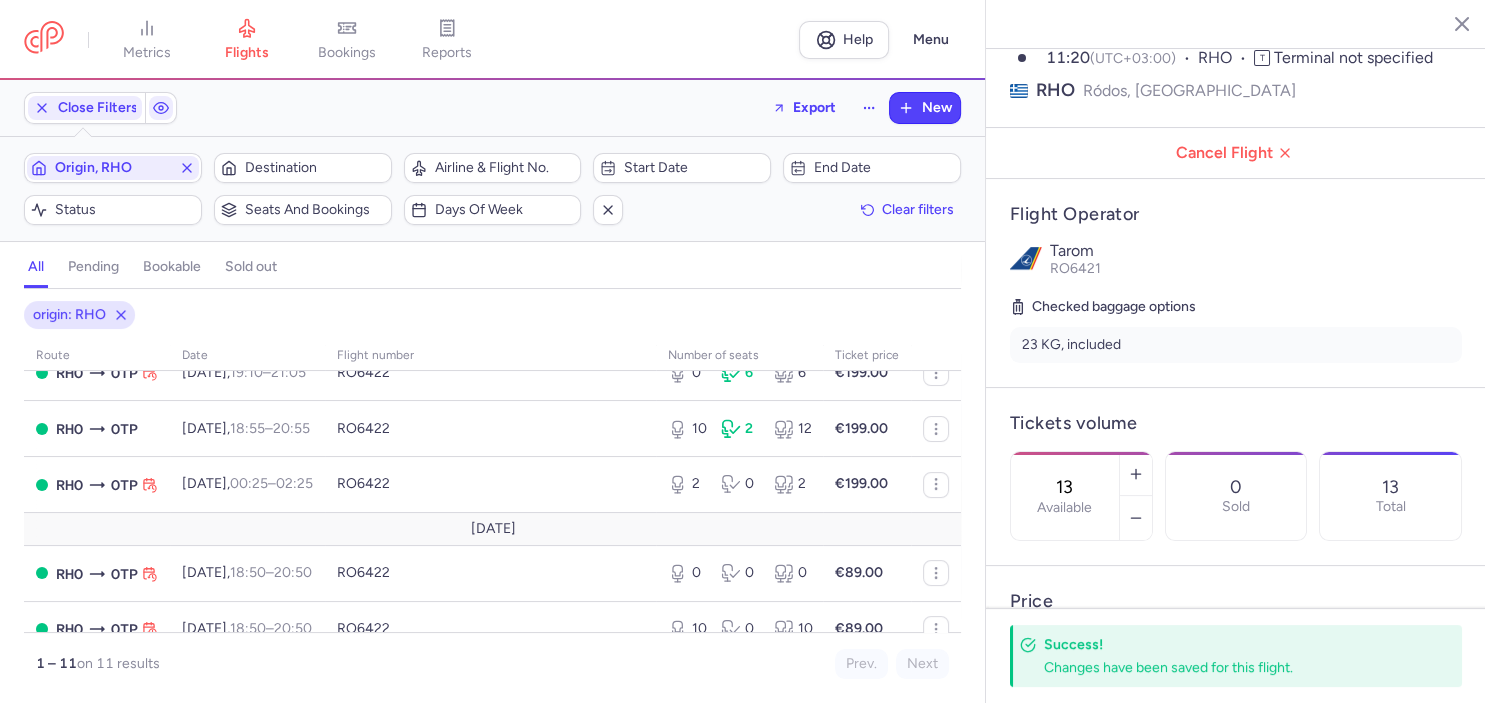 scroll, scrollTop: 346, scrollLeft: 0, axis: vertical 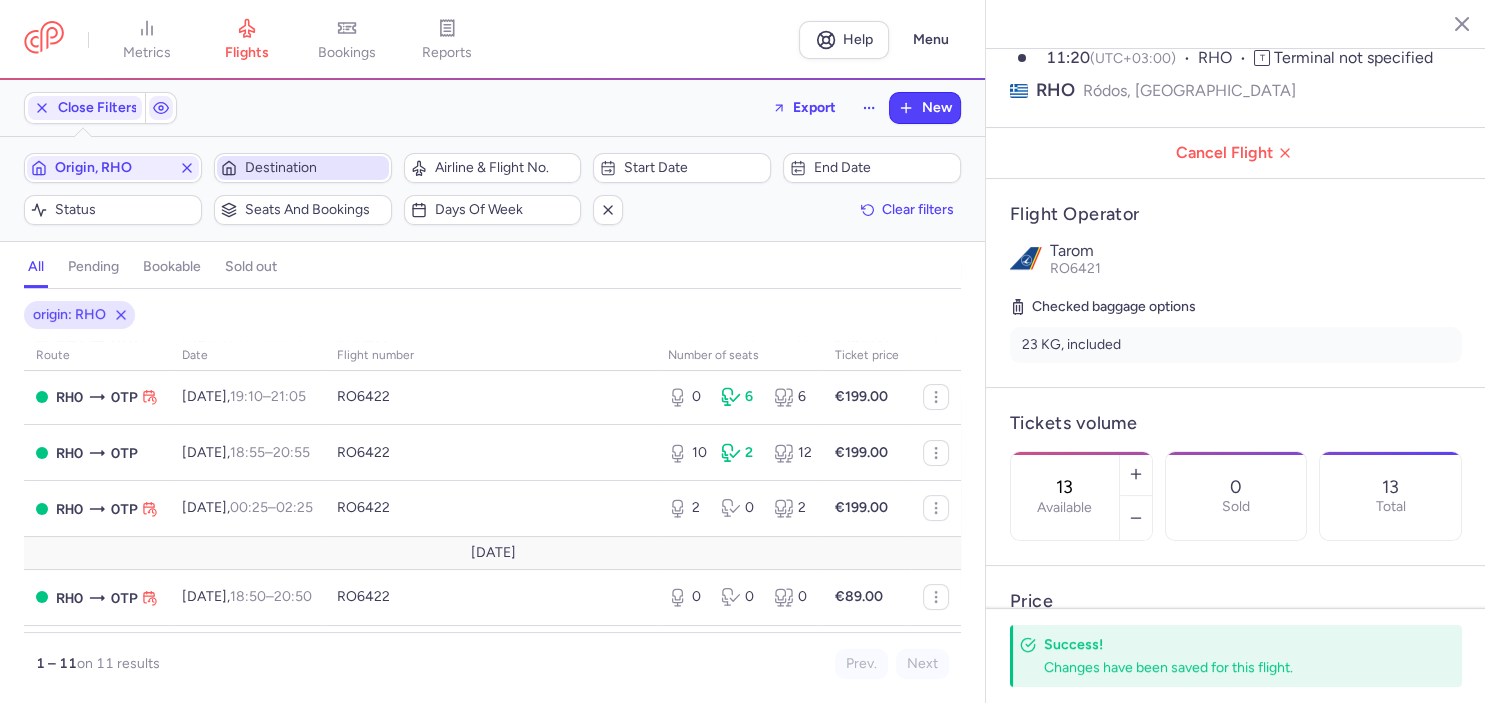 click on "Destination" at bounding box center [315, 168] 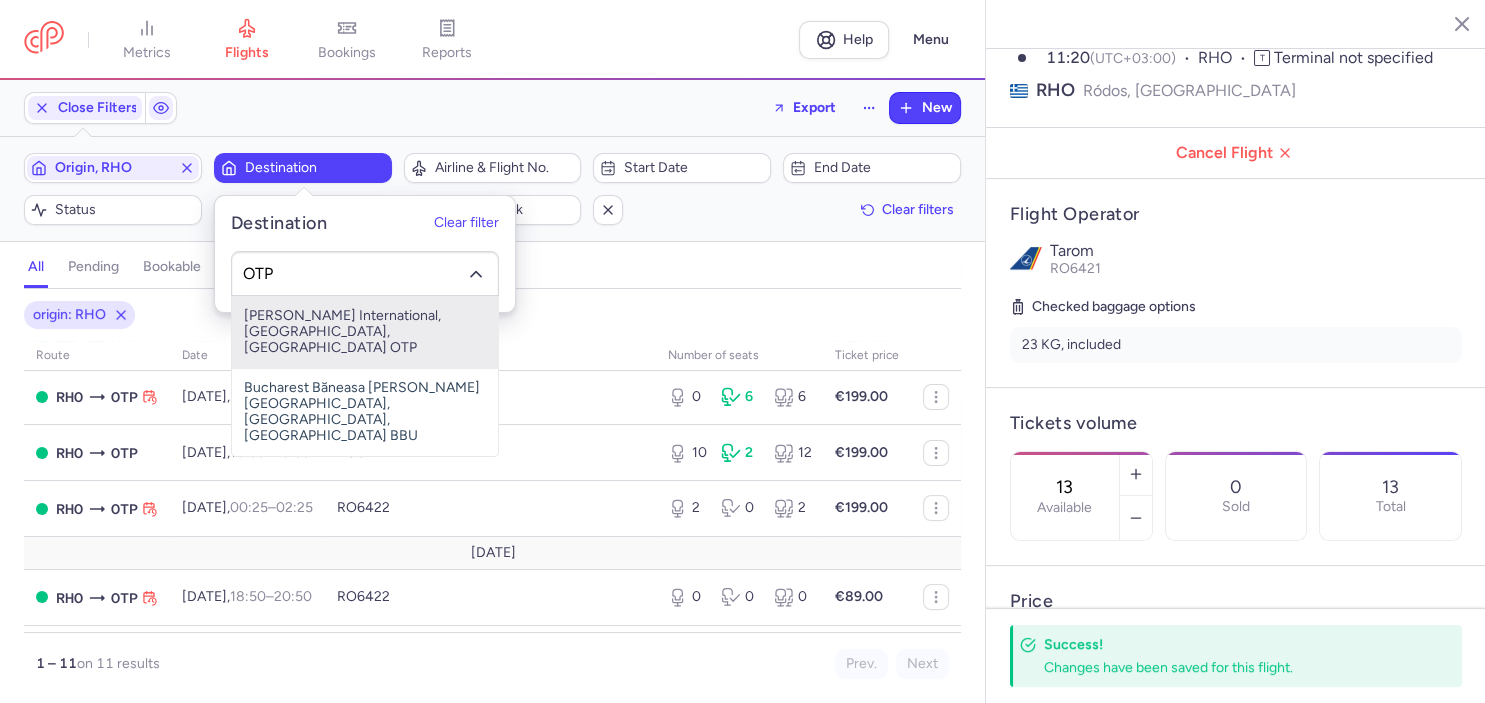 click on "[PERSON_NAME] International, [GEOGRAPHIC_DATA], [GEOGRAPHIC_DATA] OTP" at bounding box center (365, 332) 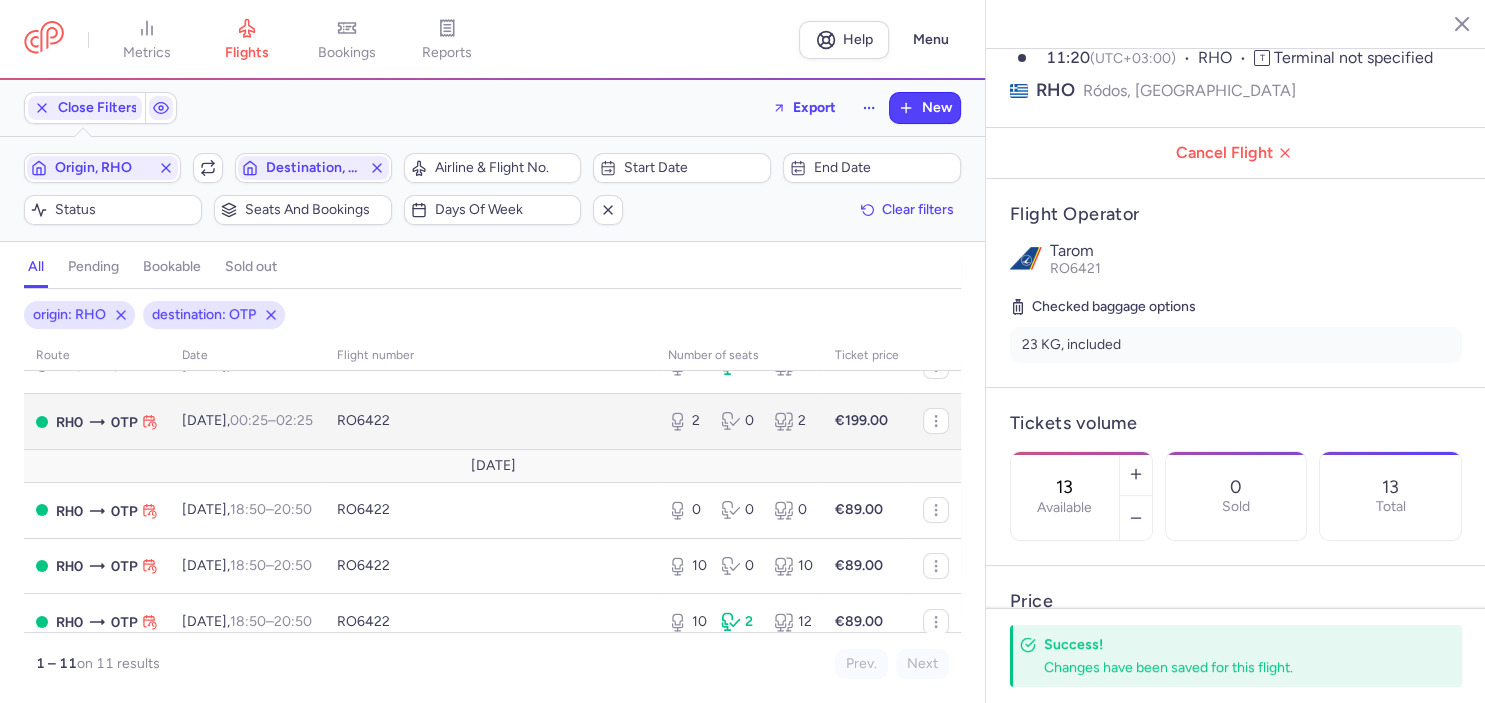 scroll, scrollTop: 461, scrollLeft: 0, axis: vertical 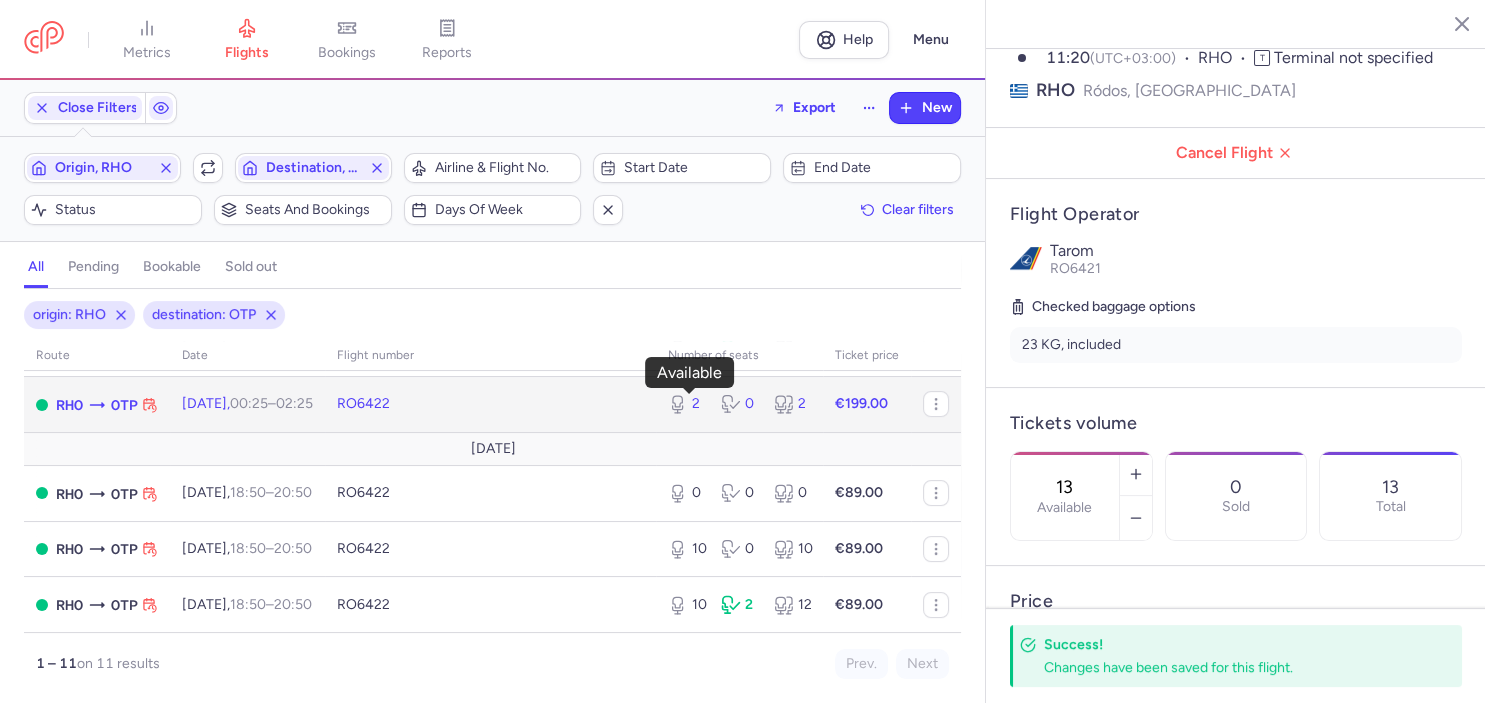 click 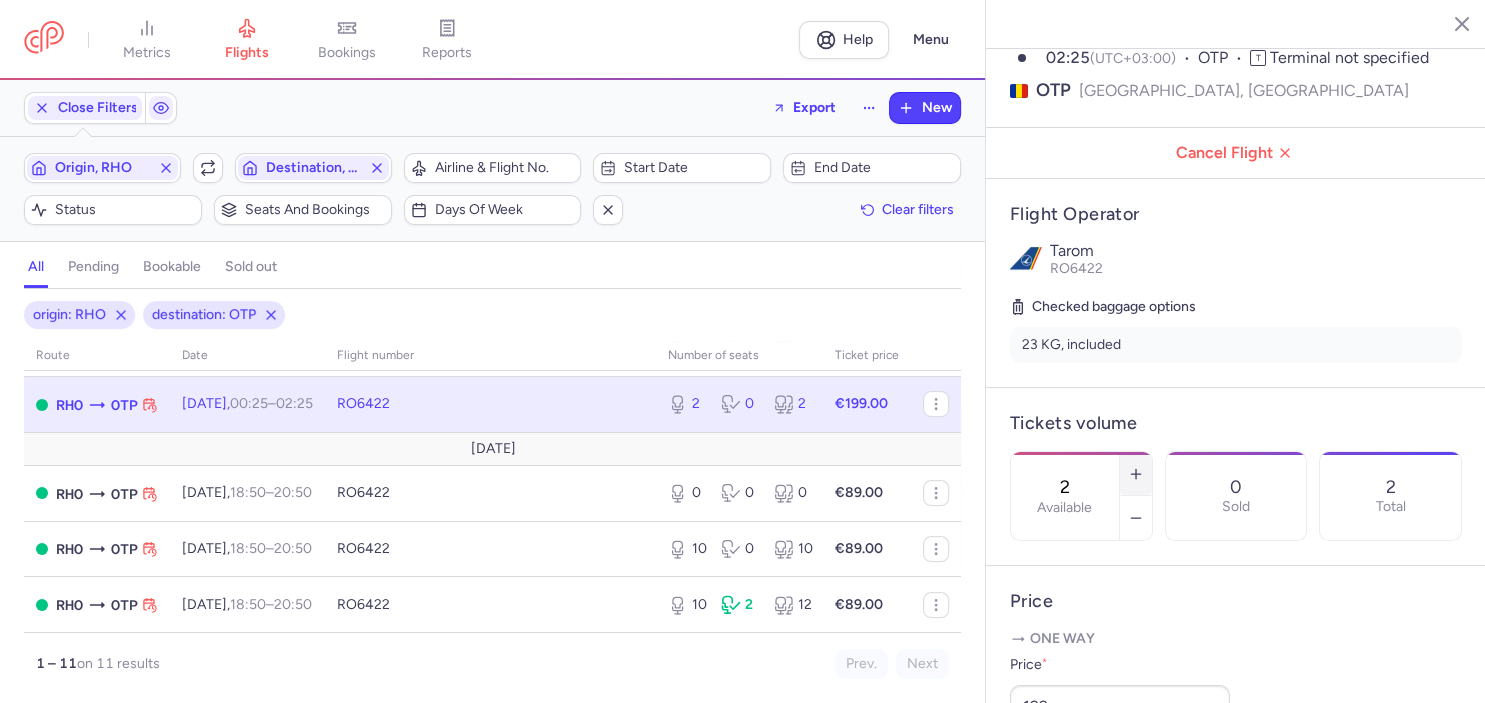 click 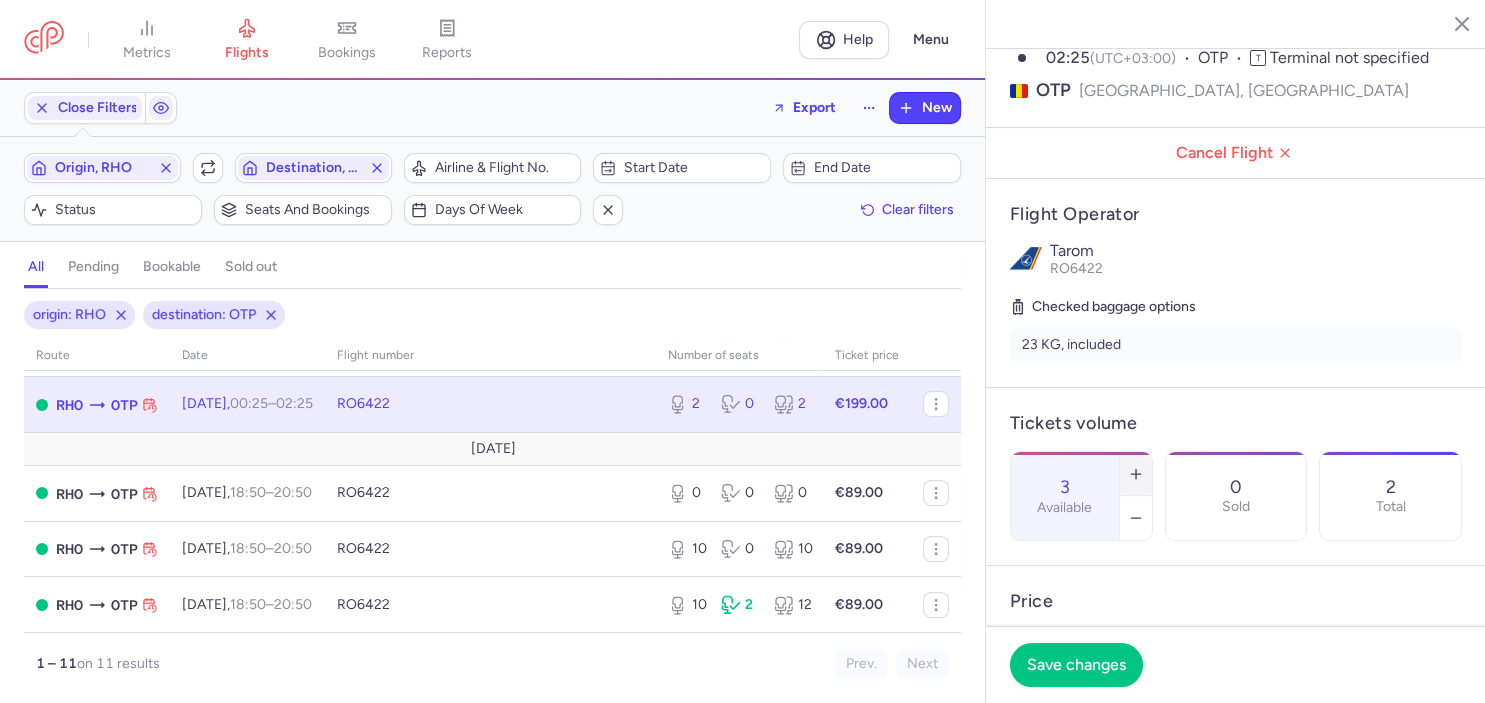click 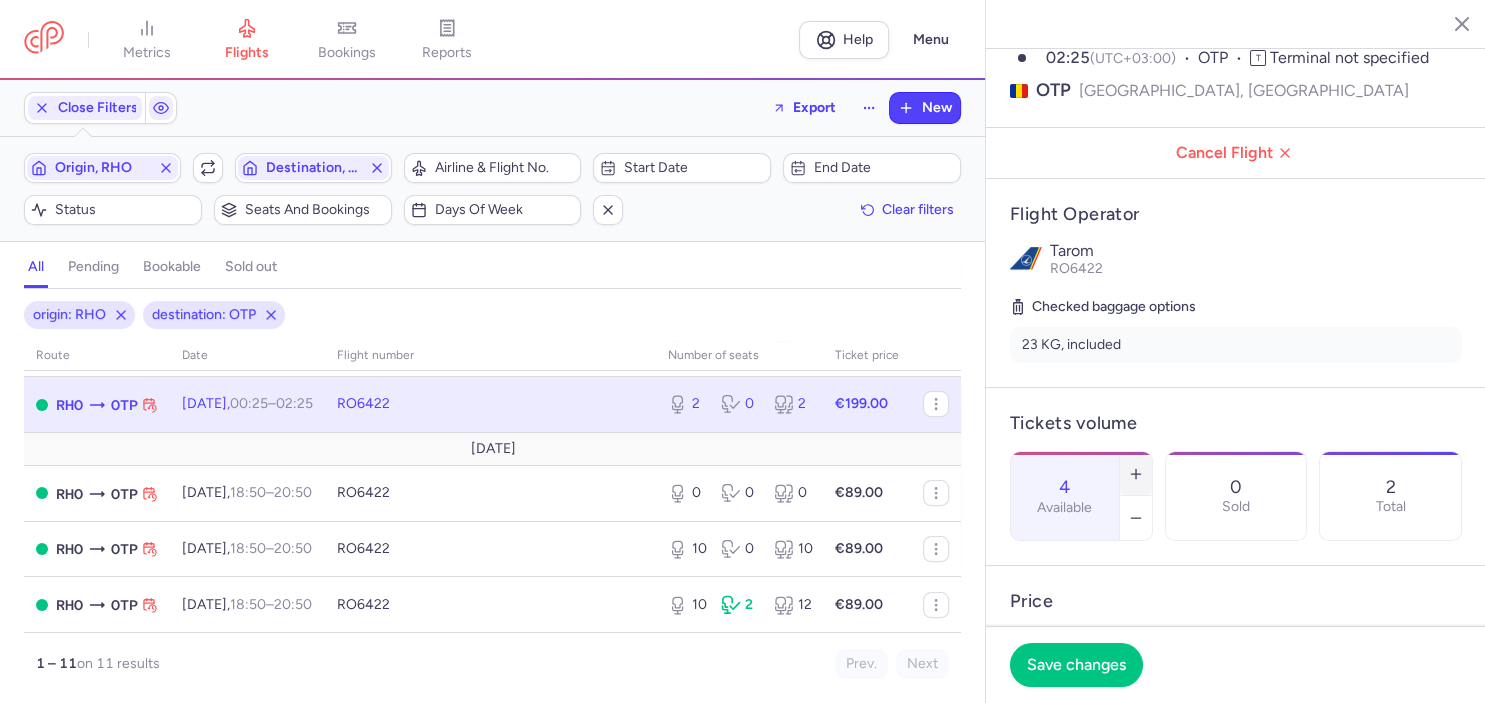 click 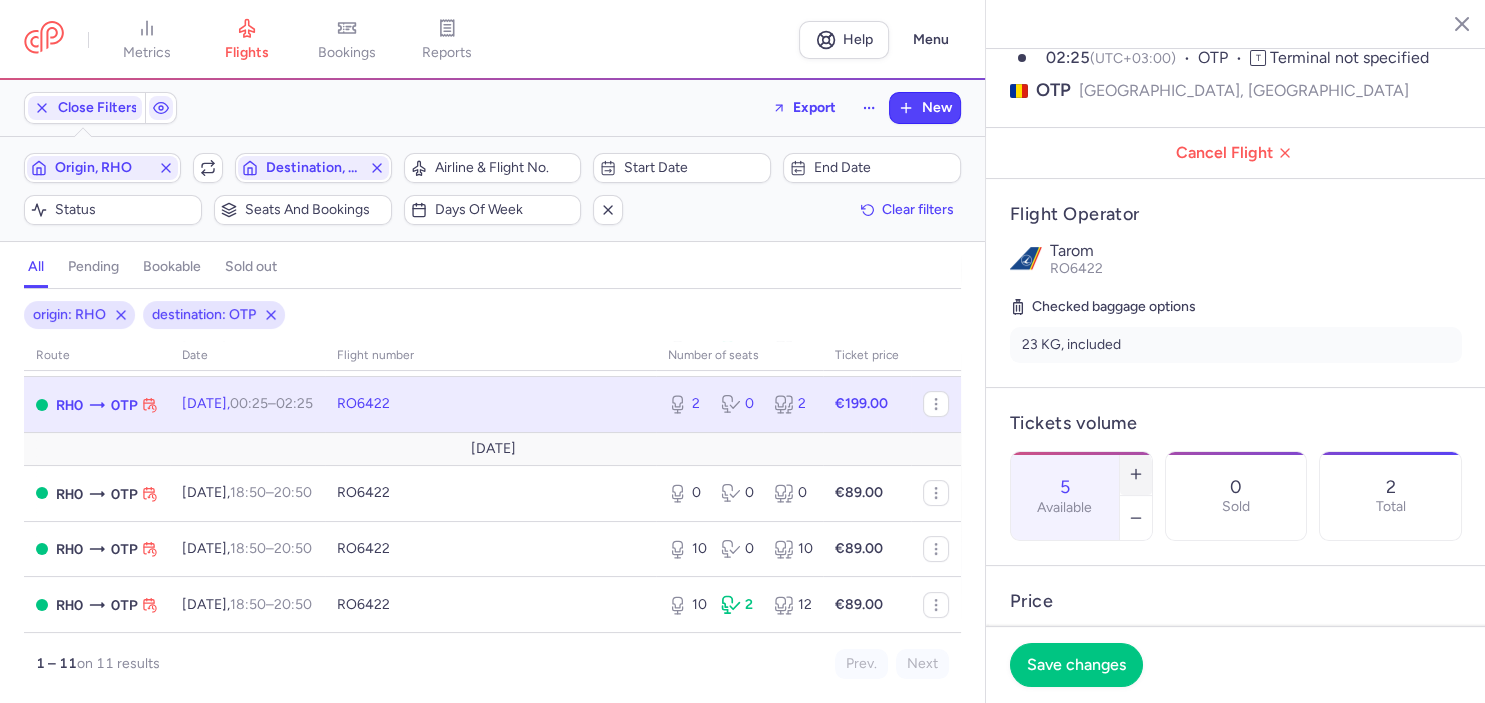 click 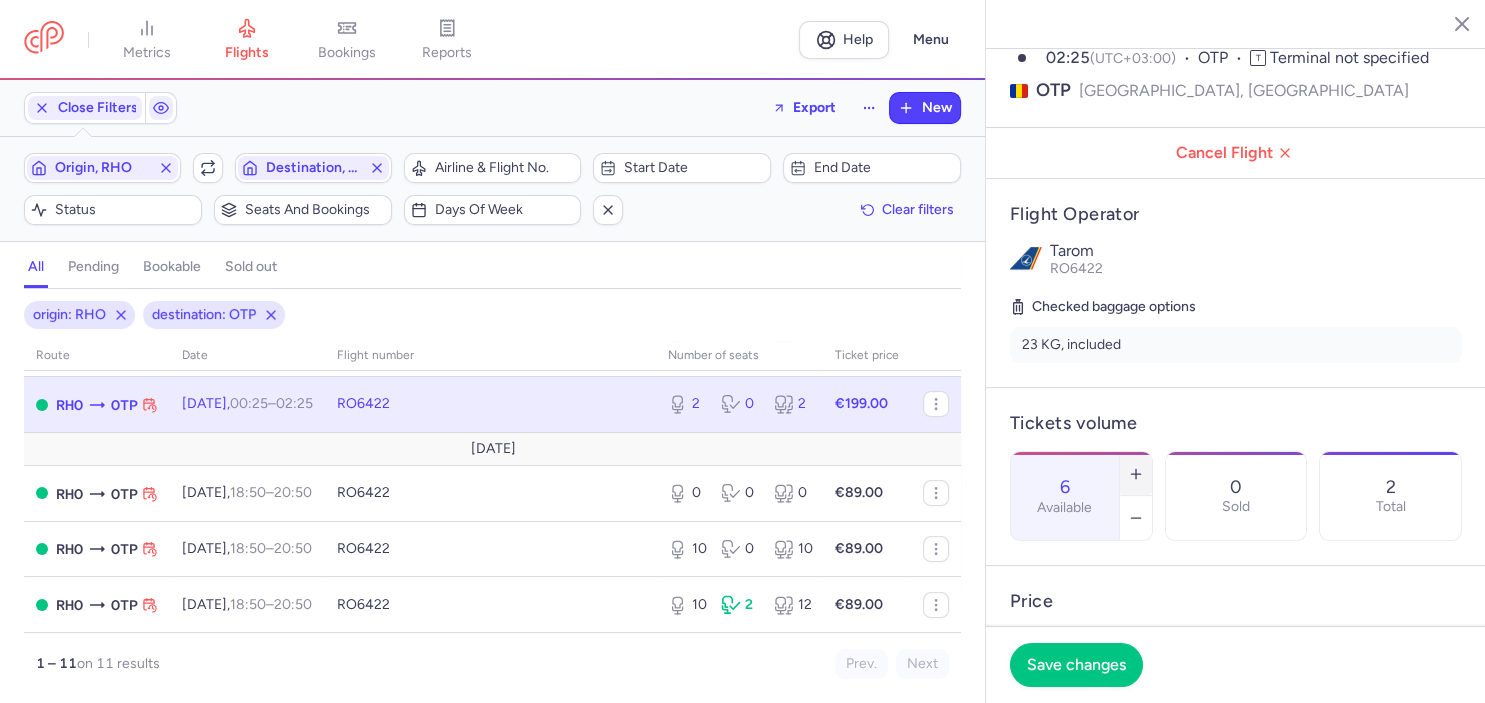 click 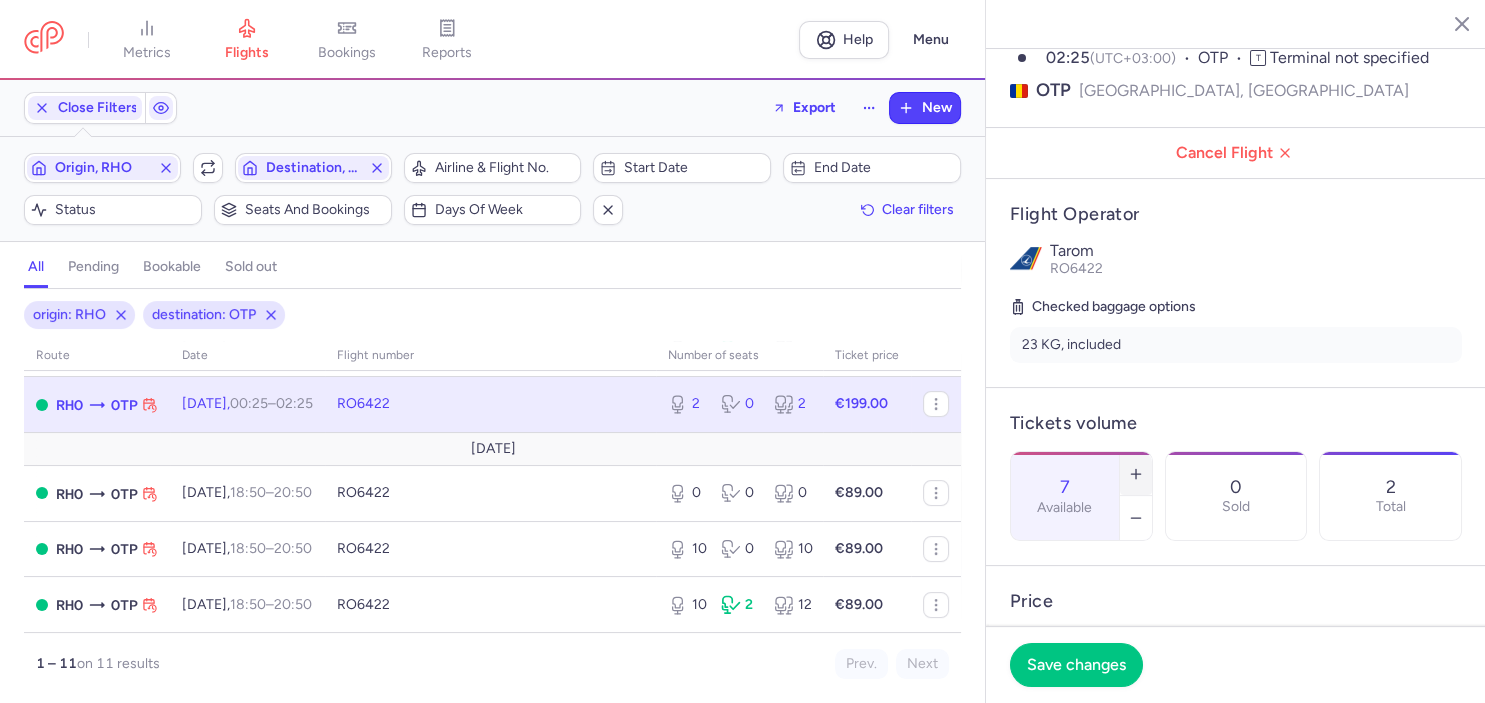 click 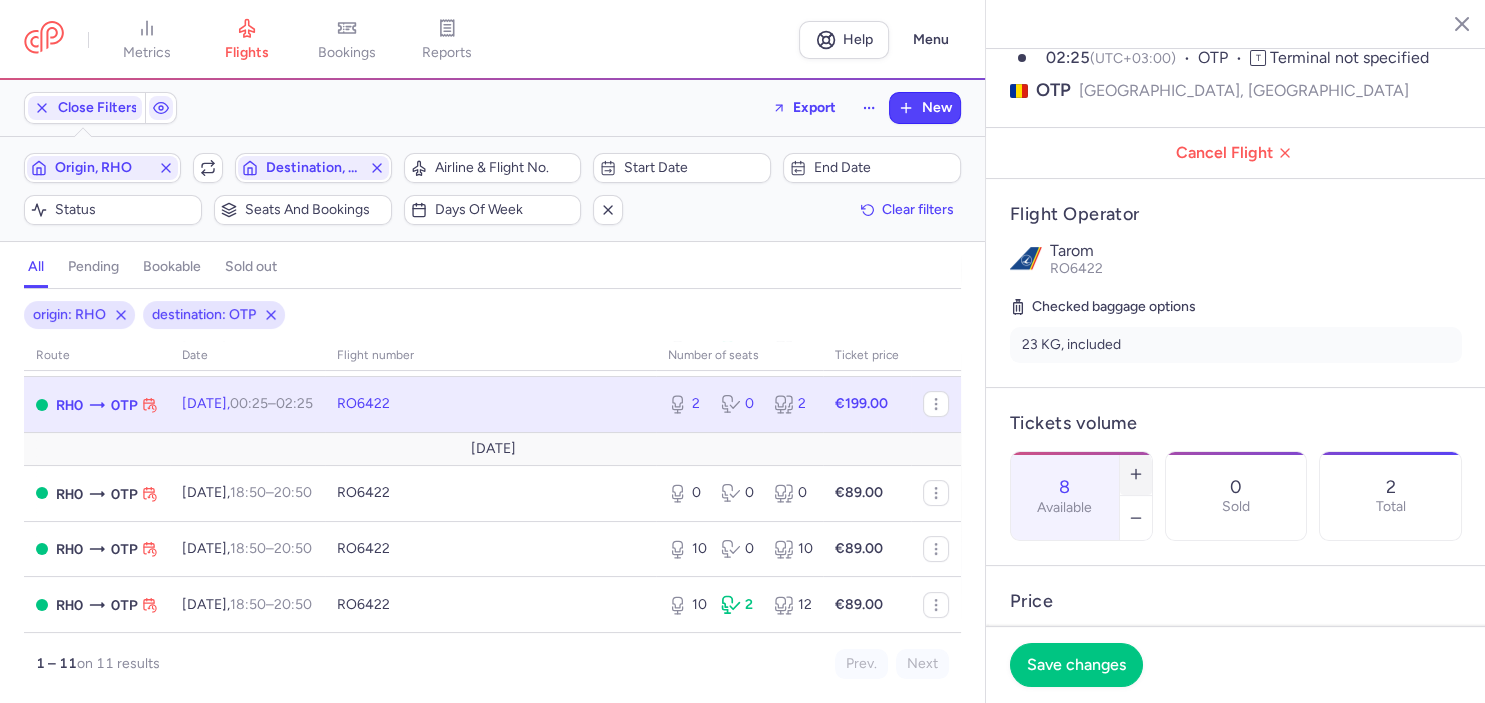 click 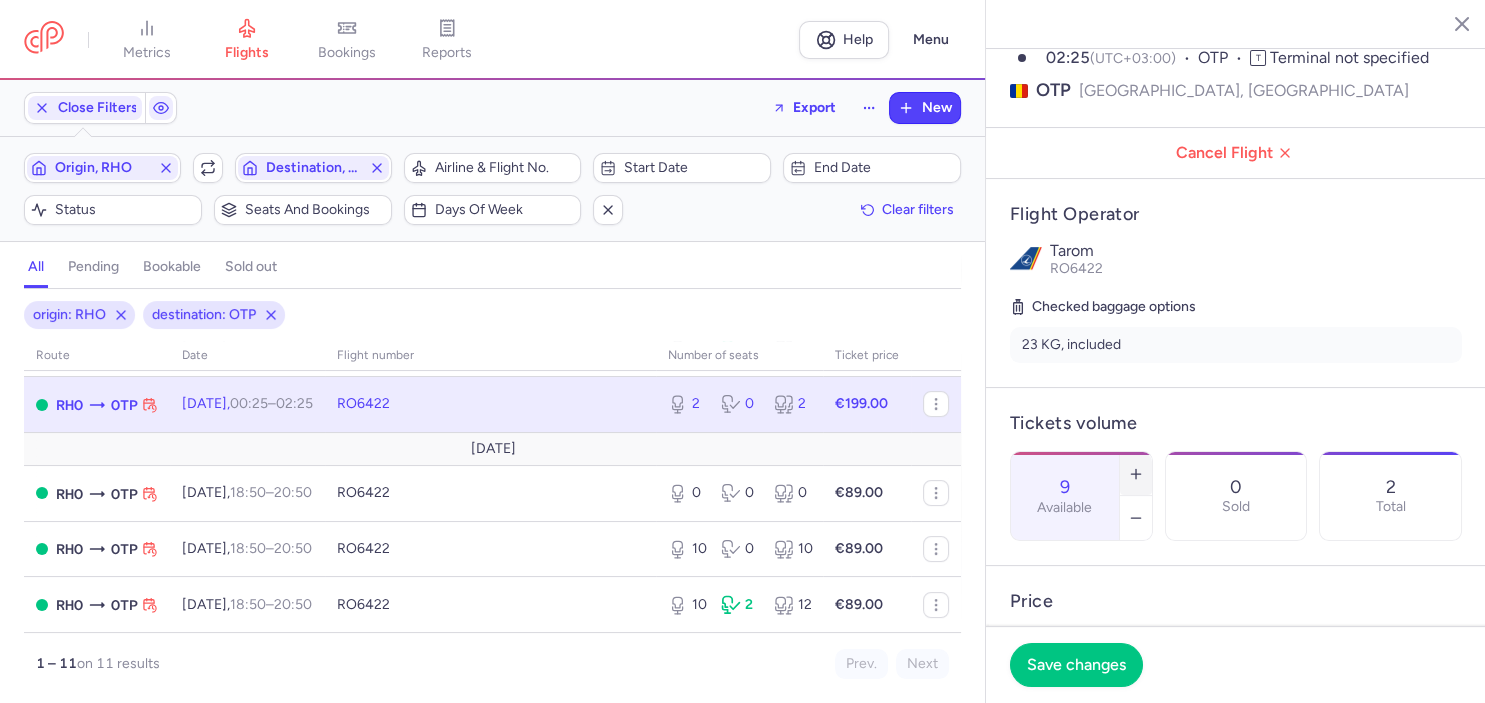 click 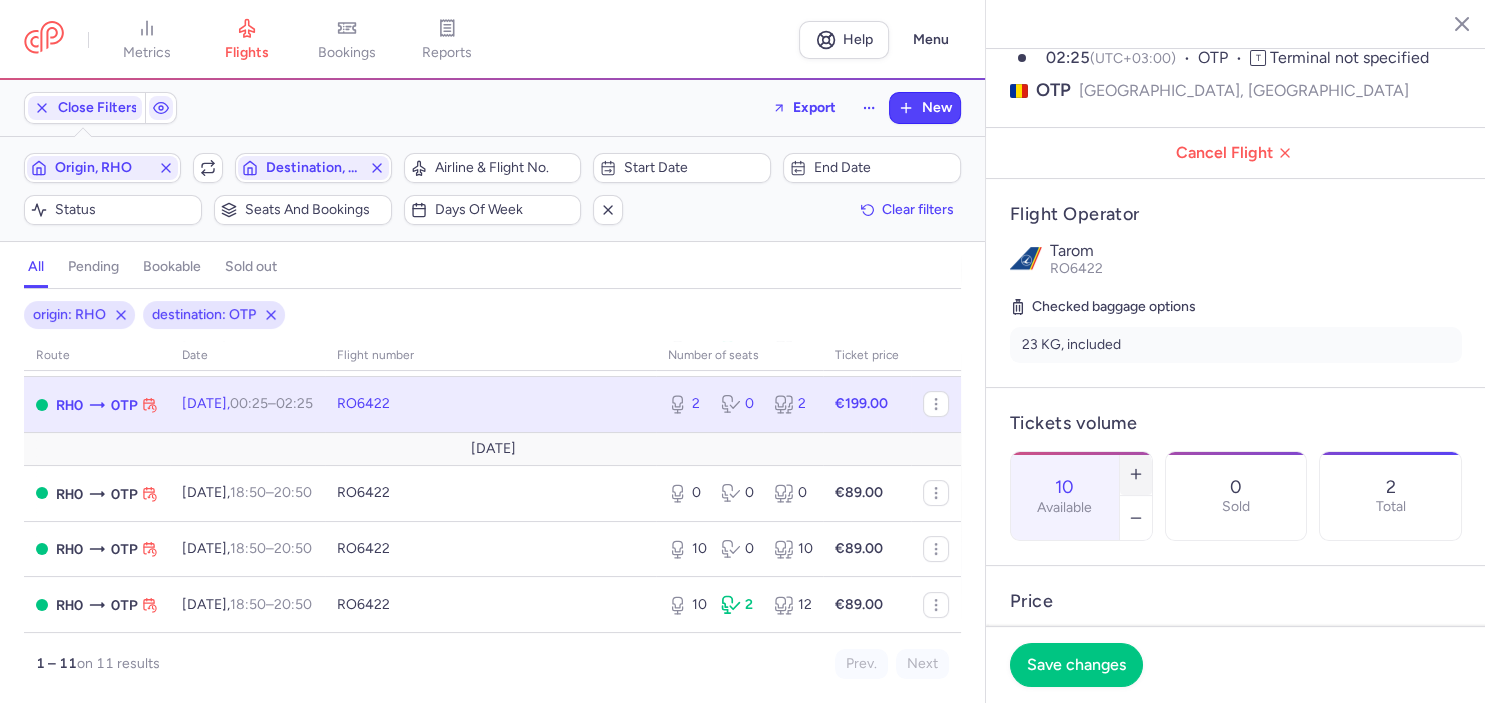 click 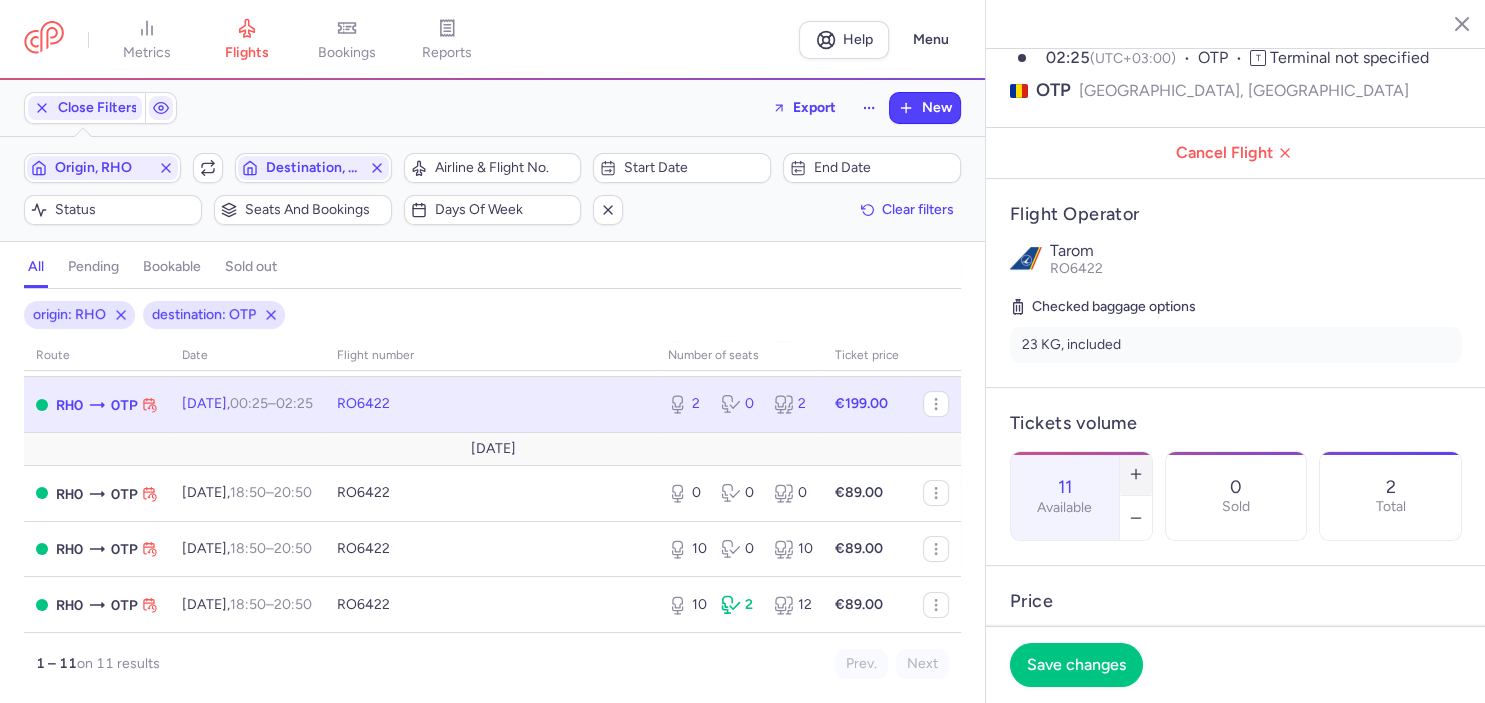 click 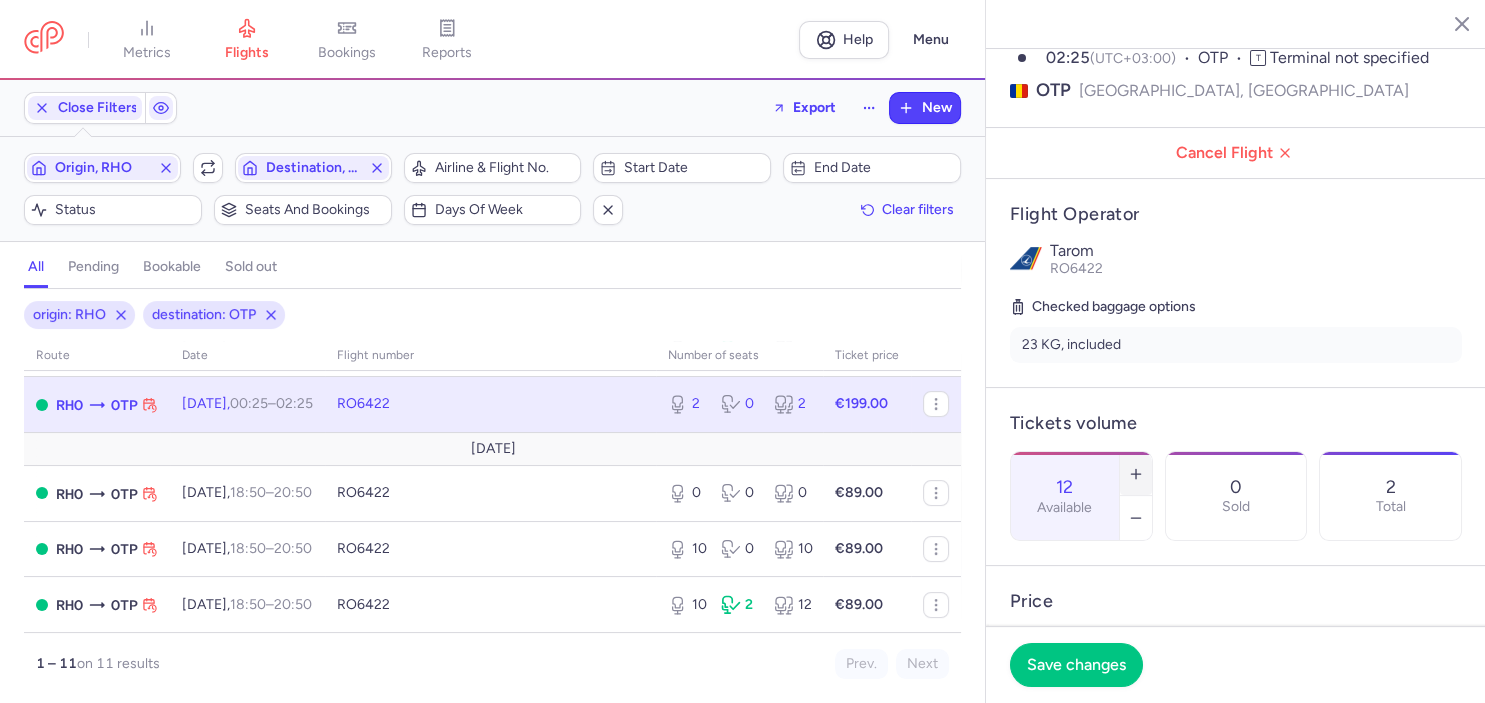 click 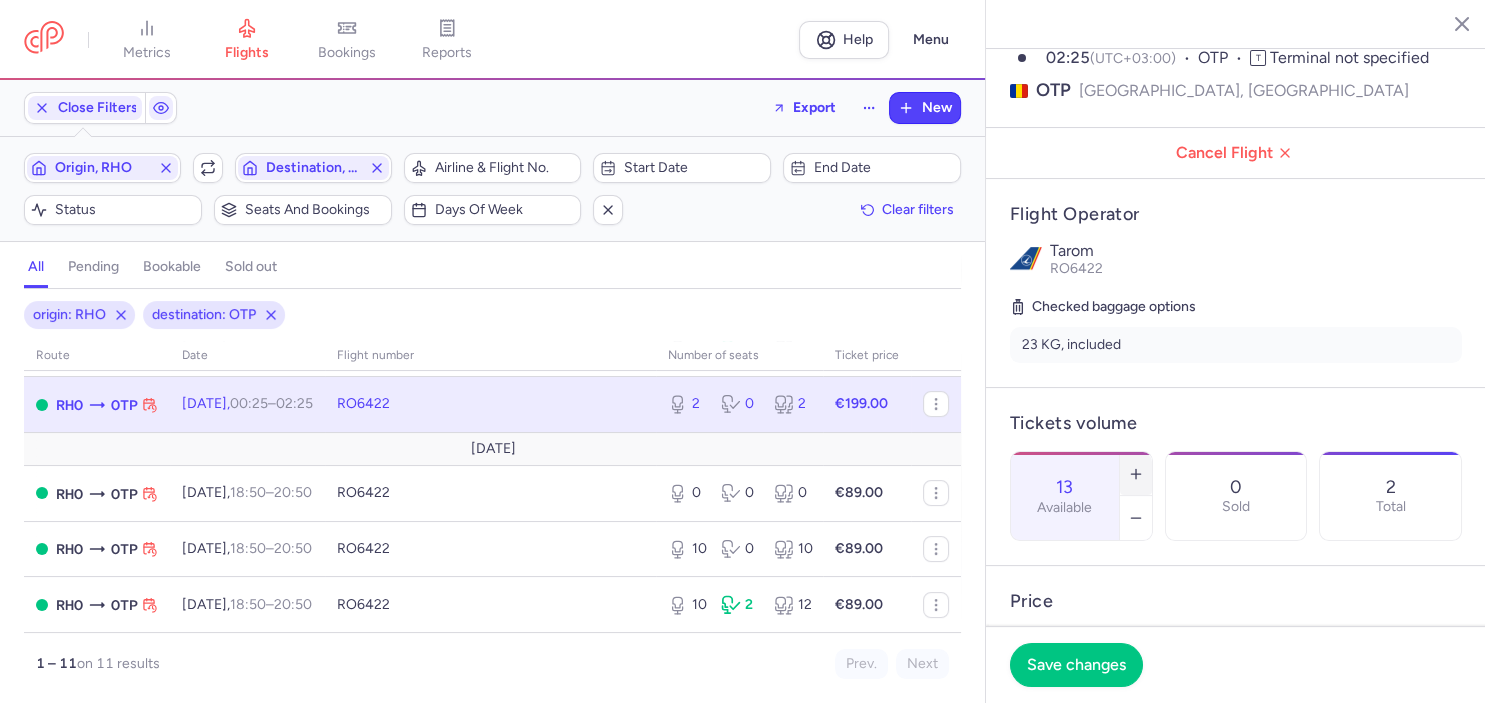 click 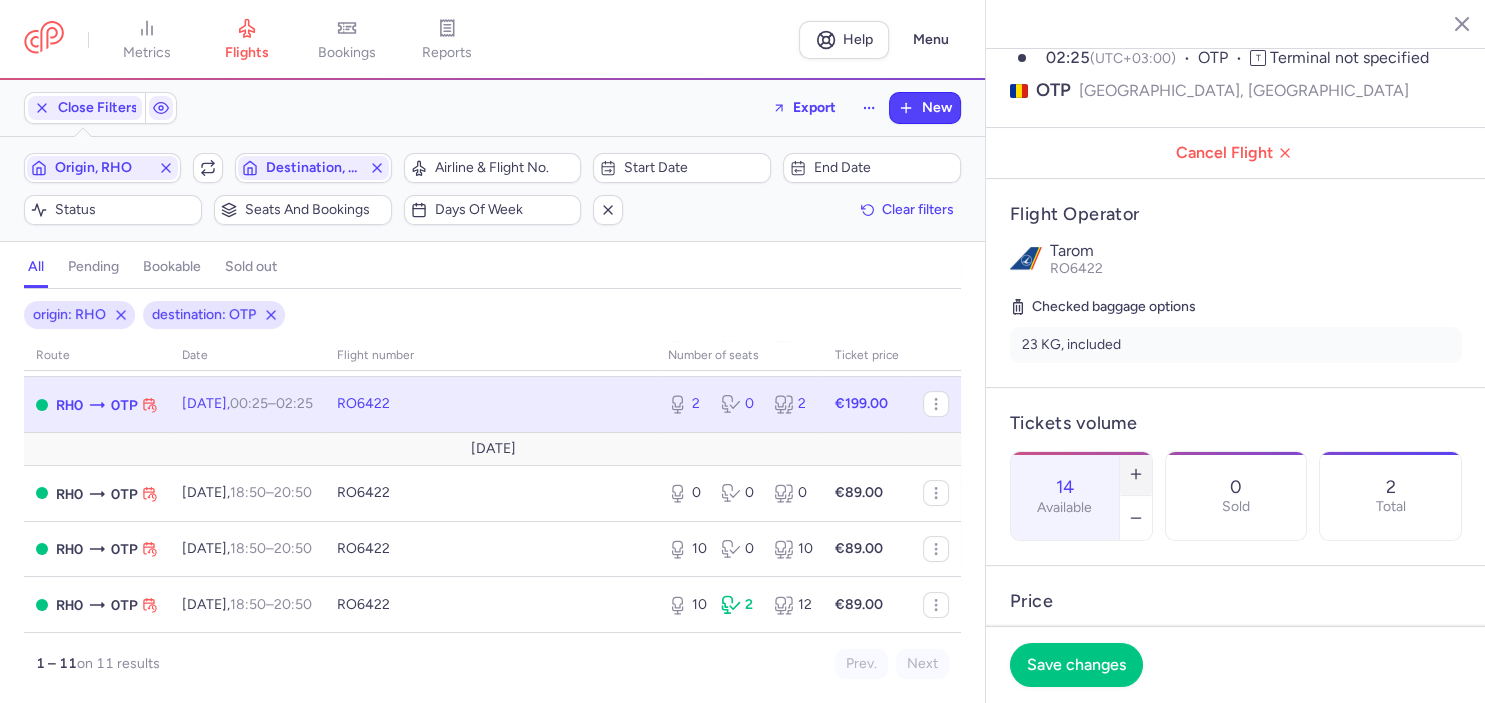 click 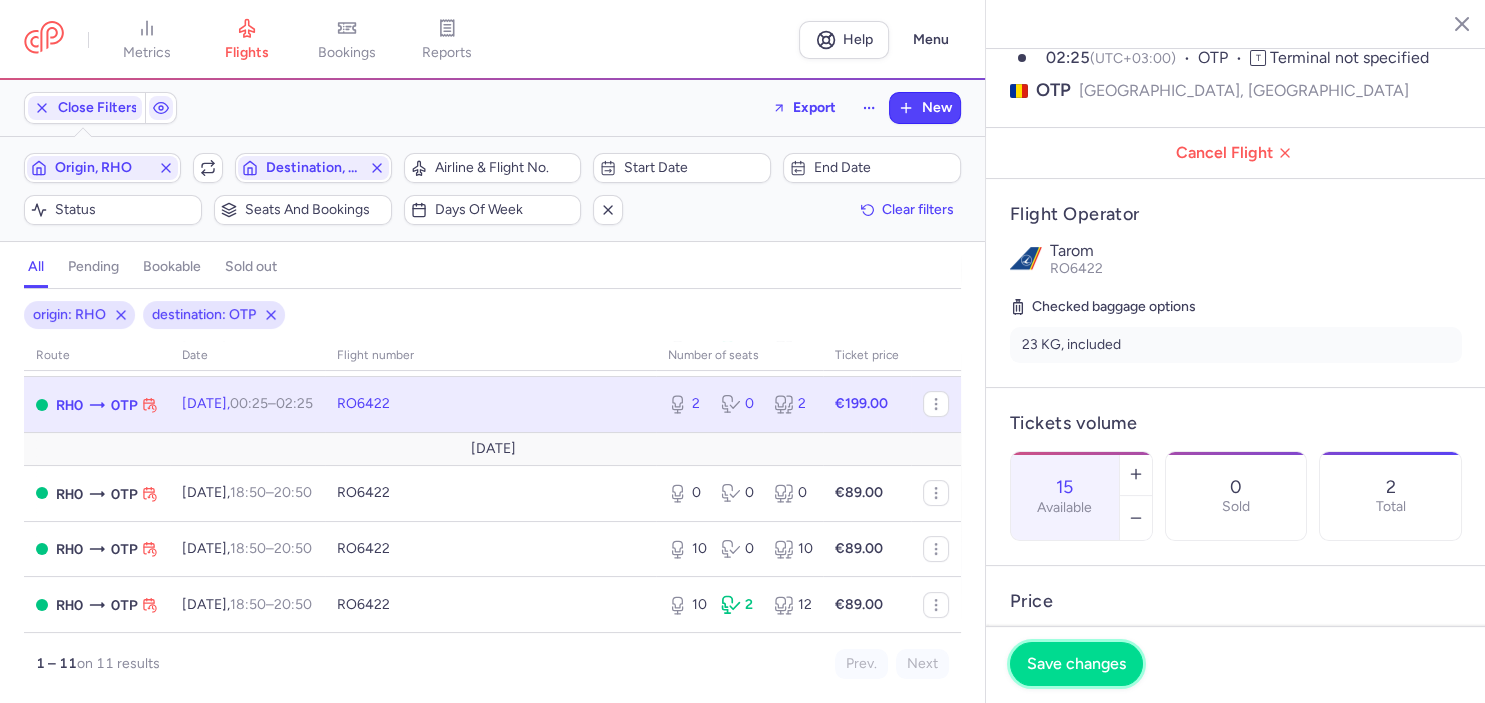 click on "Save changes" at bounding box center [1076, 664] 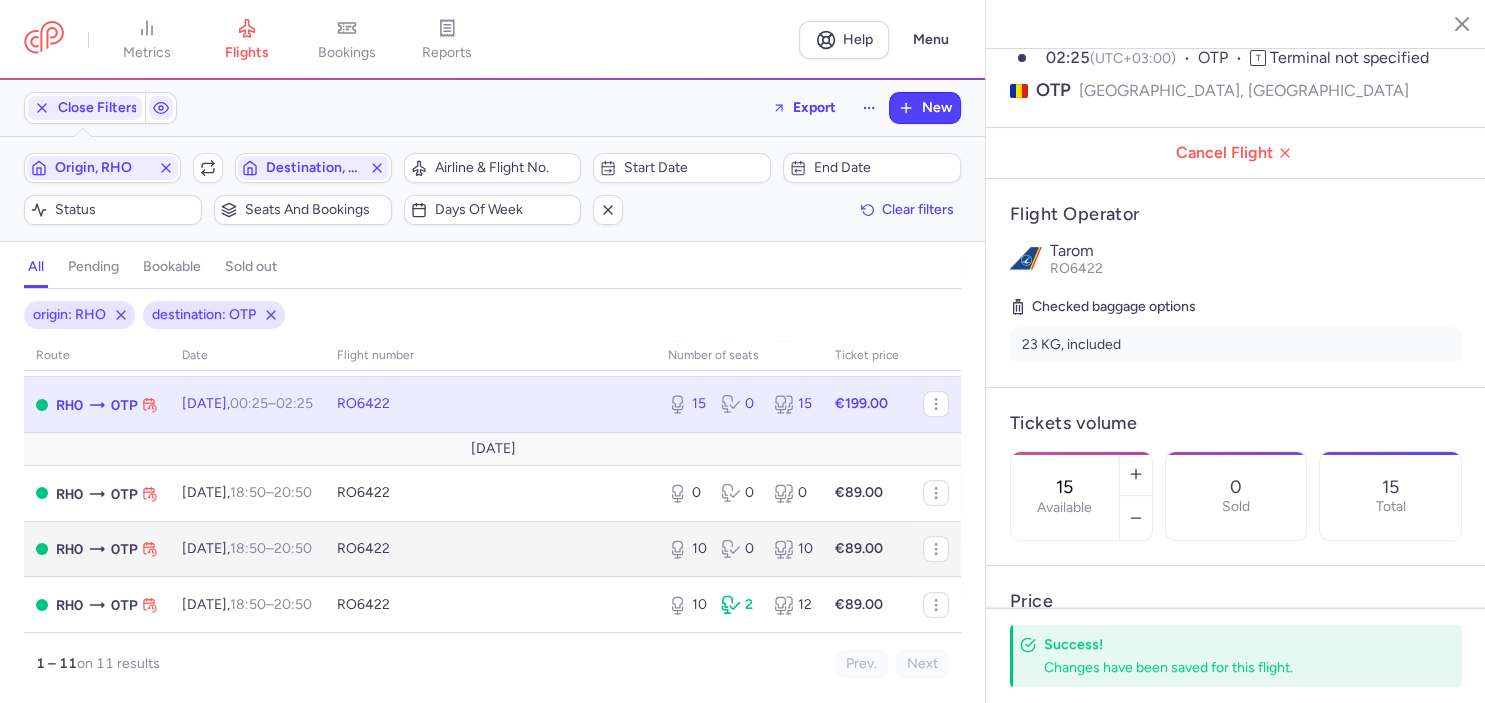 scroll, scrollTop: 465, scrollLeft: 0, axis: vertical 